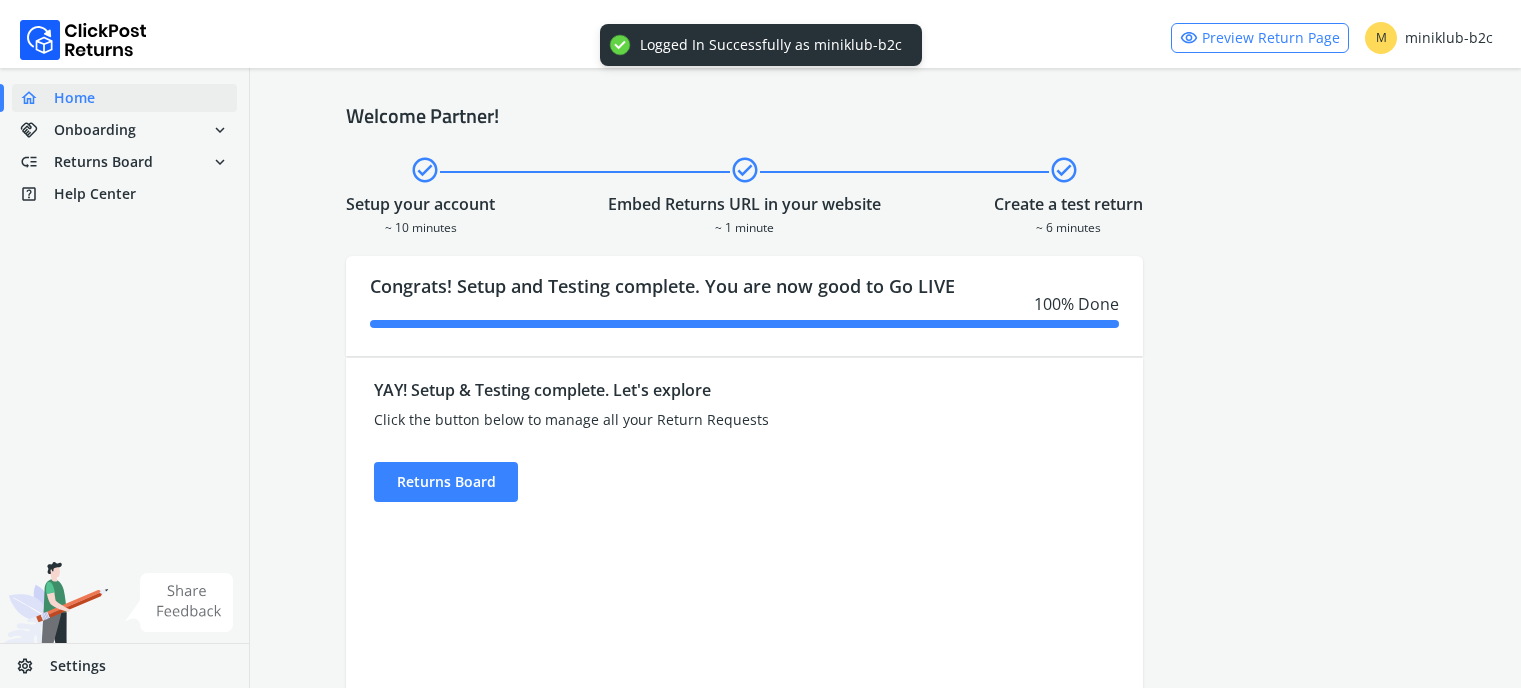 scroll, scrollTop: 0, scrollLeft: 0, axis: both 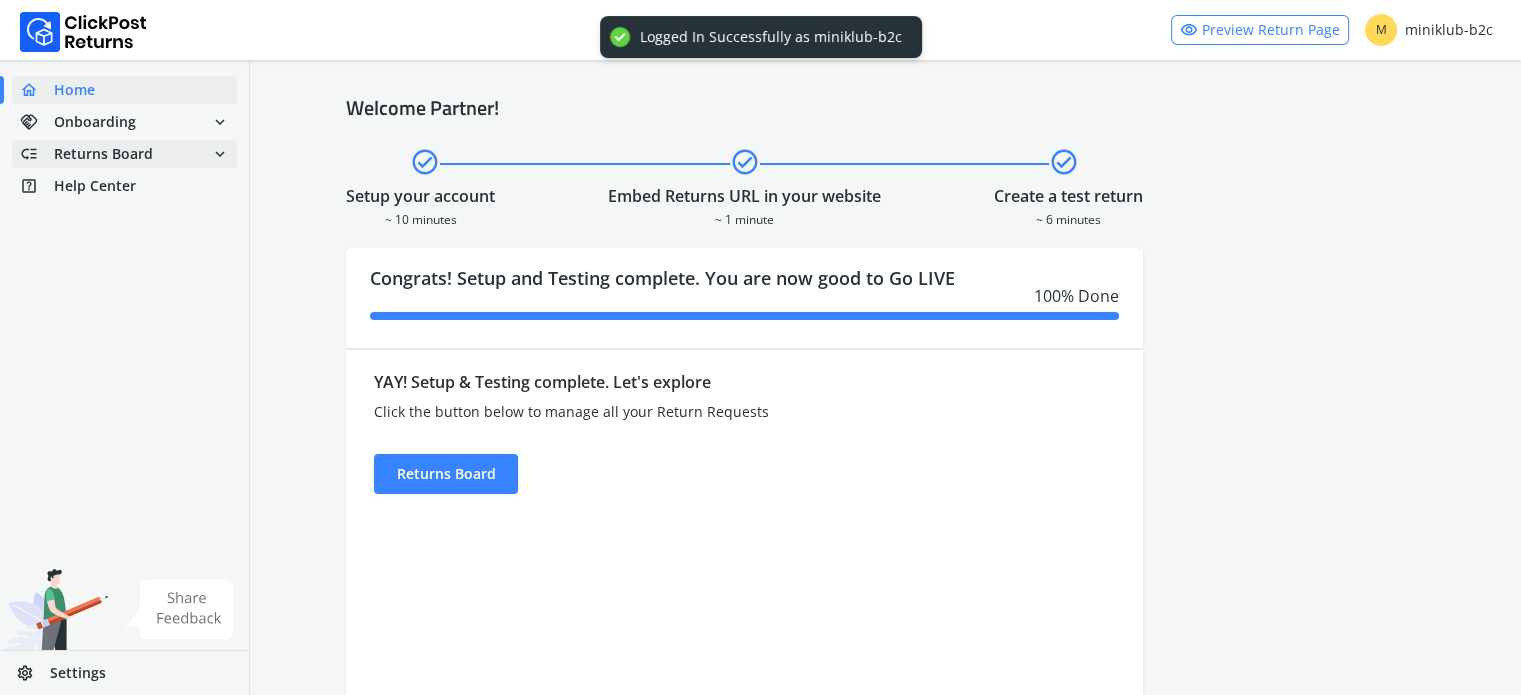 click on "low_priority Returns Board expand_more" at bounding box center (124, 154) 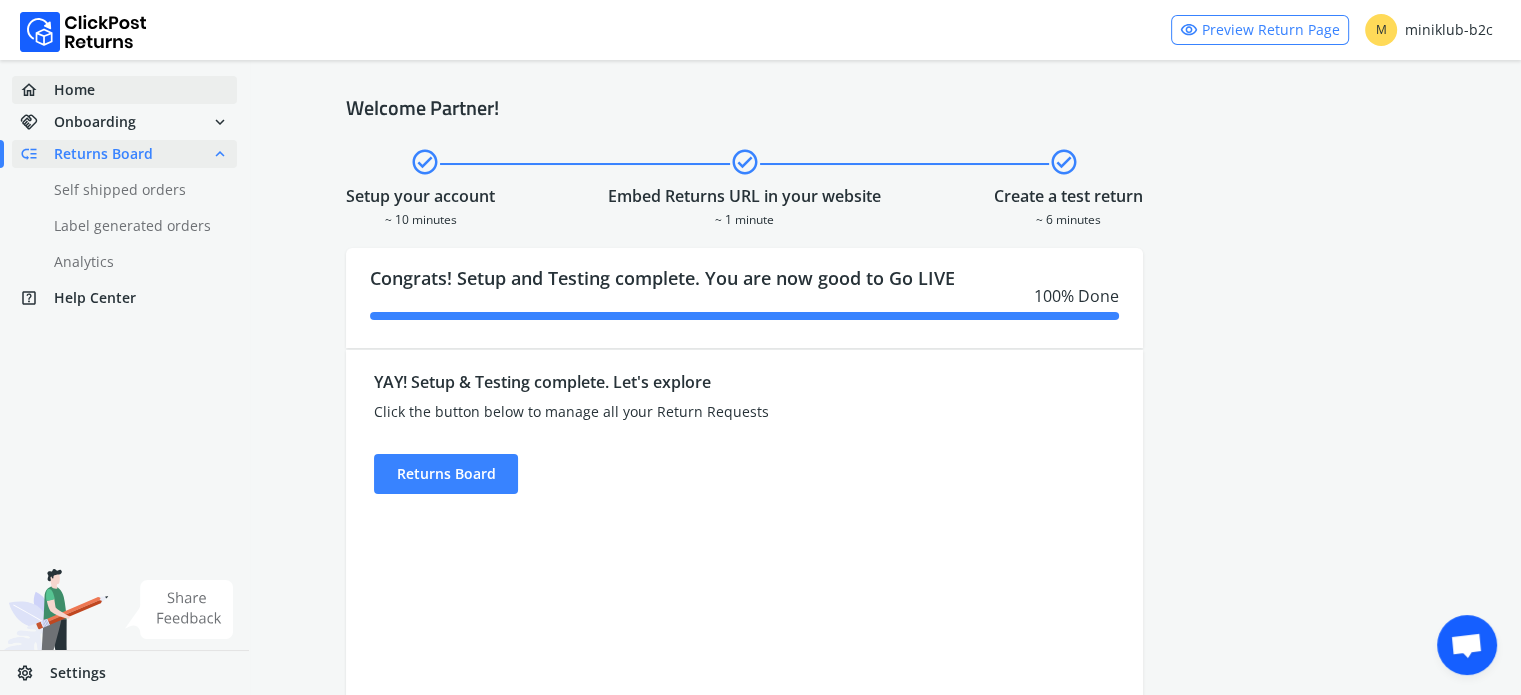 click on "home Home" at bounding box center [124, 90] 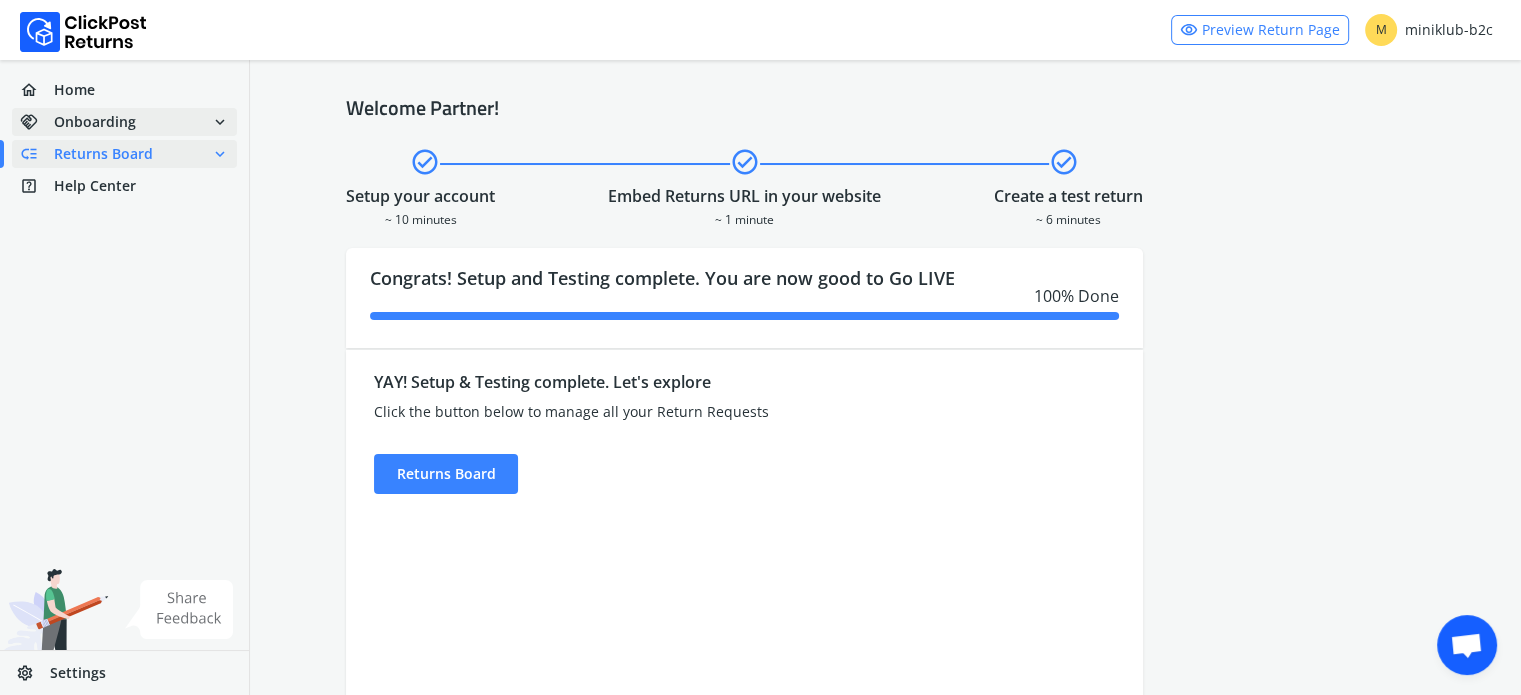 click on "handshake Onboarding expand_more" at bounding box center (124, 122) 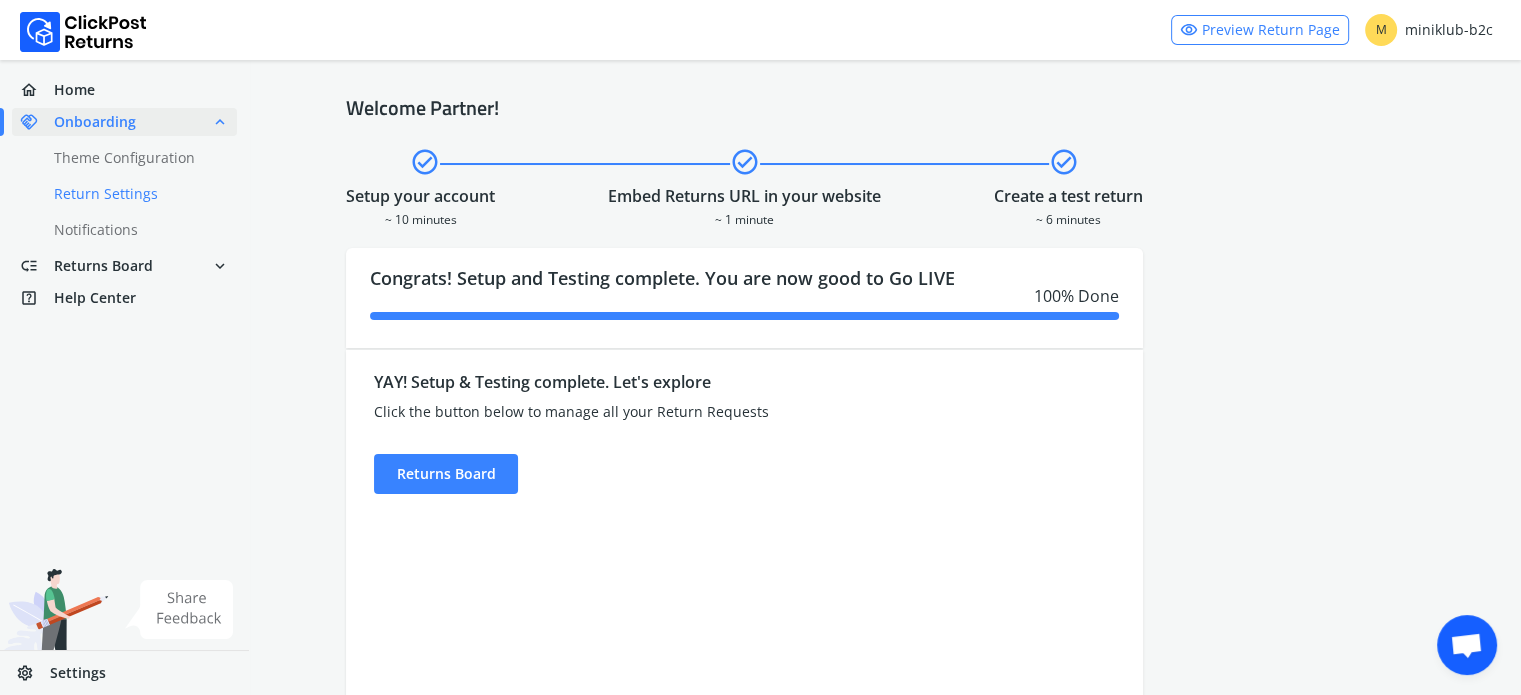 click on "done Return Settings" at bounding box center [136, 194] 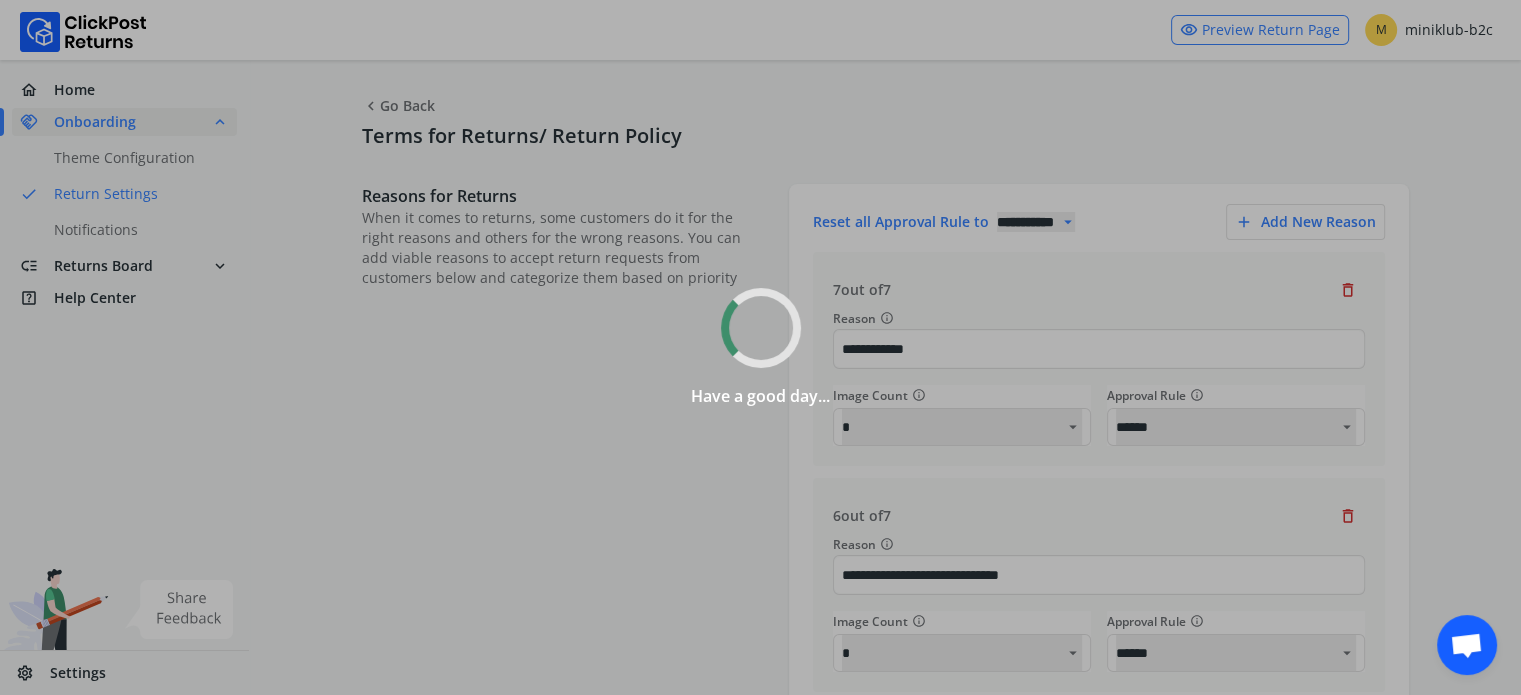 select on "******" 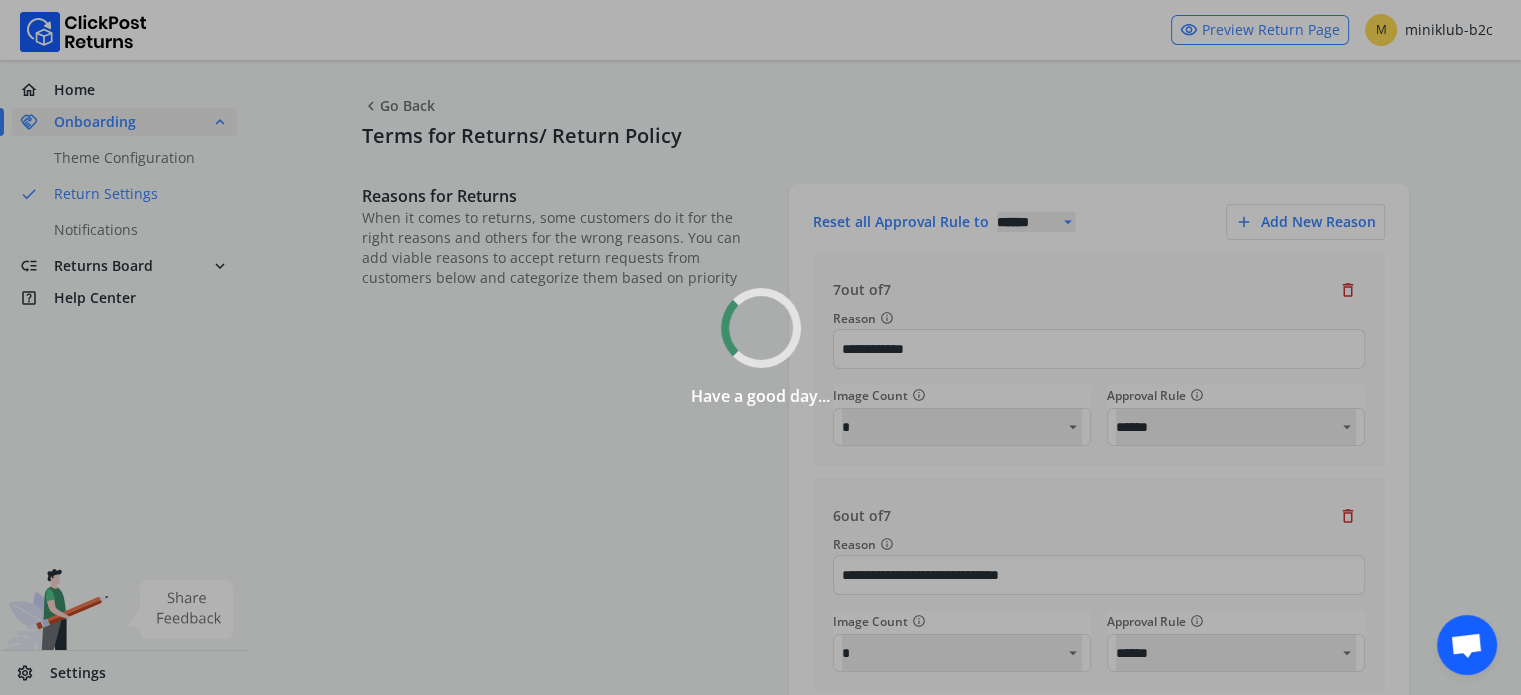 select on "*" 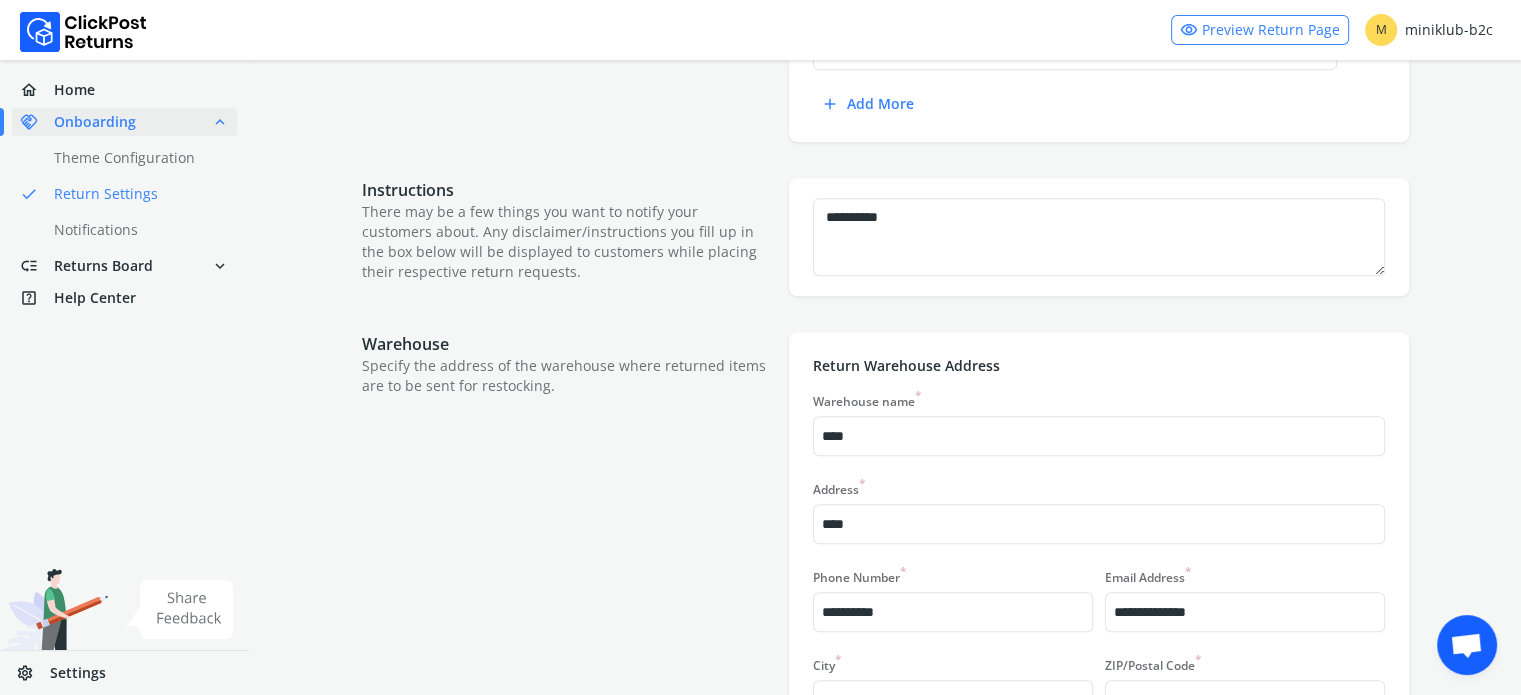 scroll, scrollTop: 706, scrollLeft: 0, axis: vertical 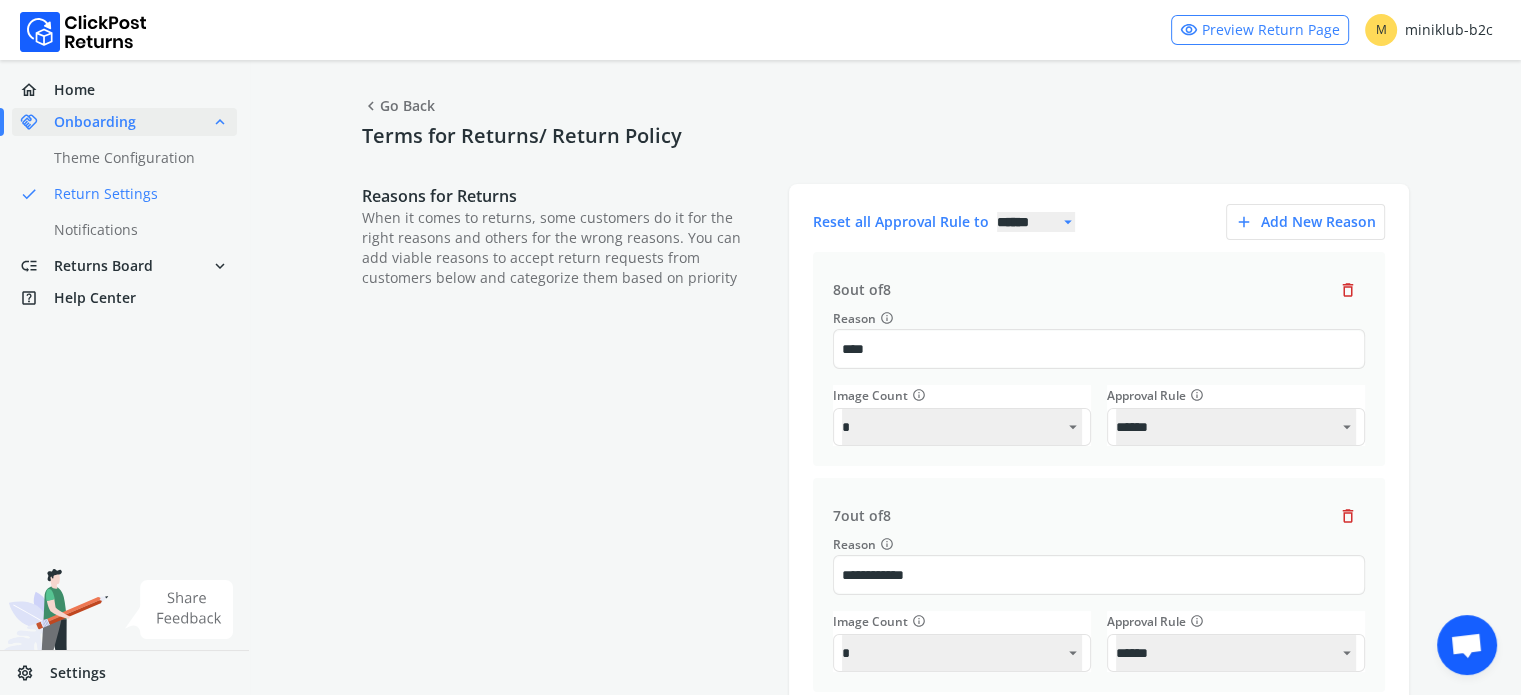 click on "**********" at bounding box center (1036, 222) 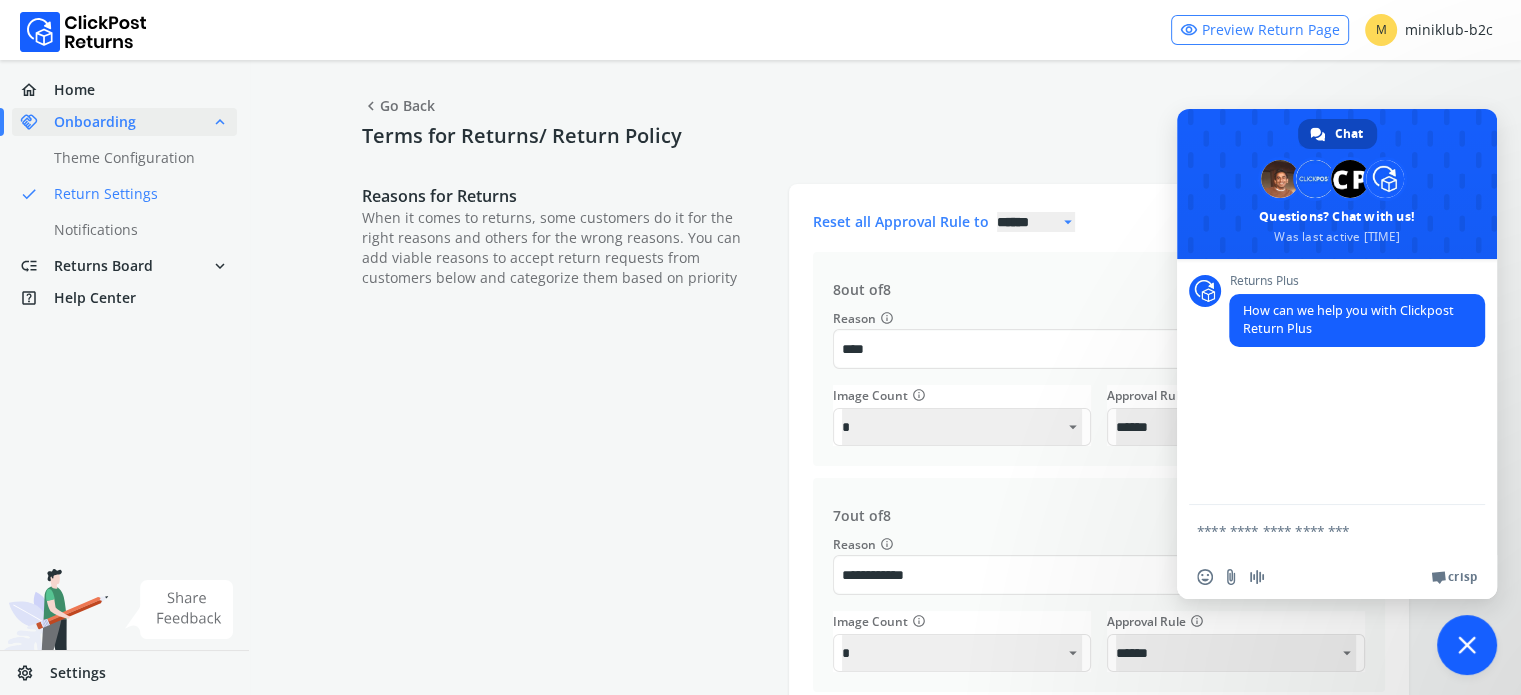click at bounding box center (1337, 184) 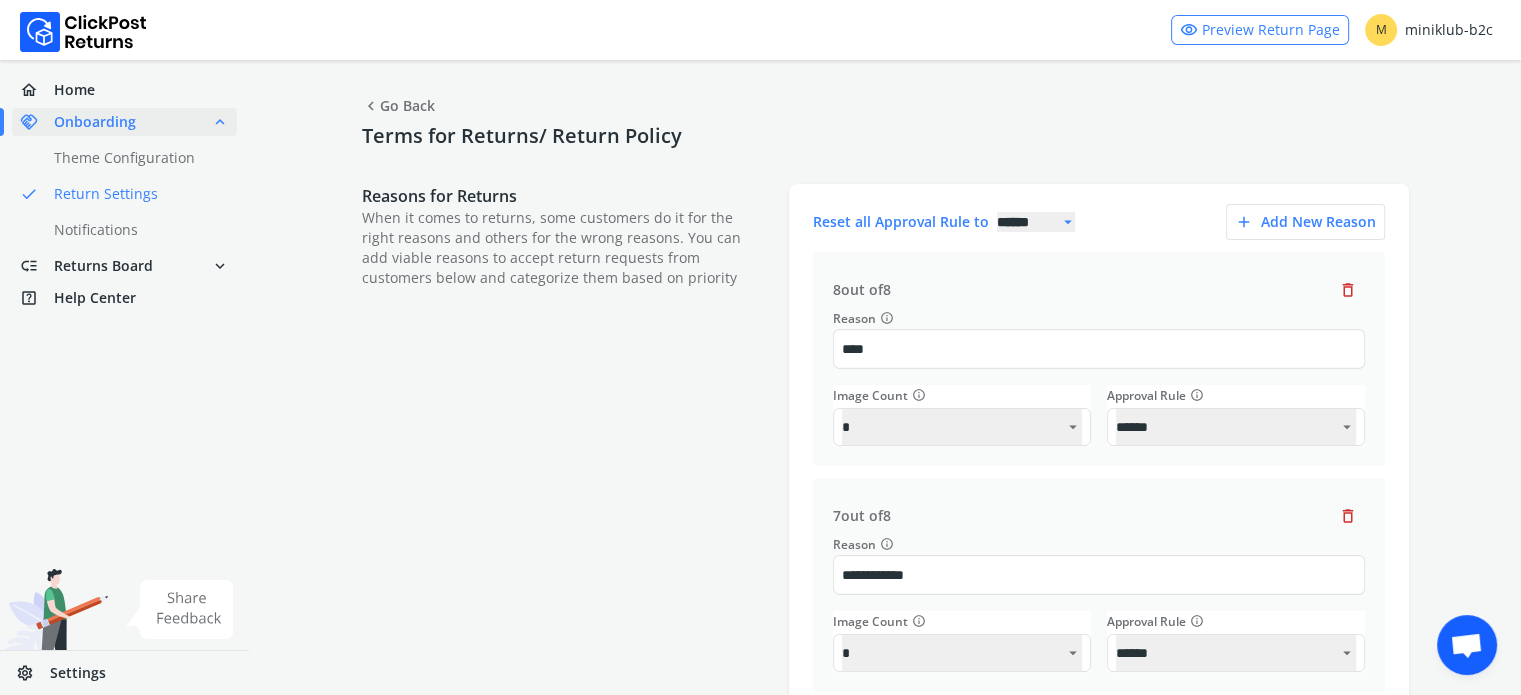 click at bounding box center (1467, 645) 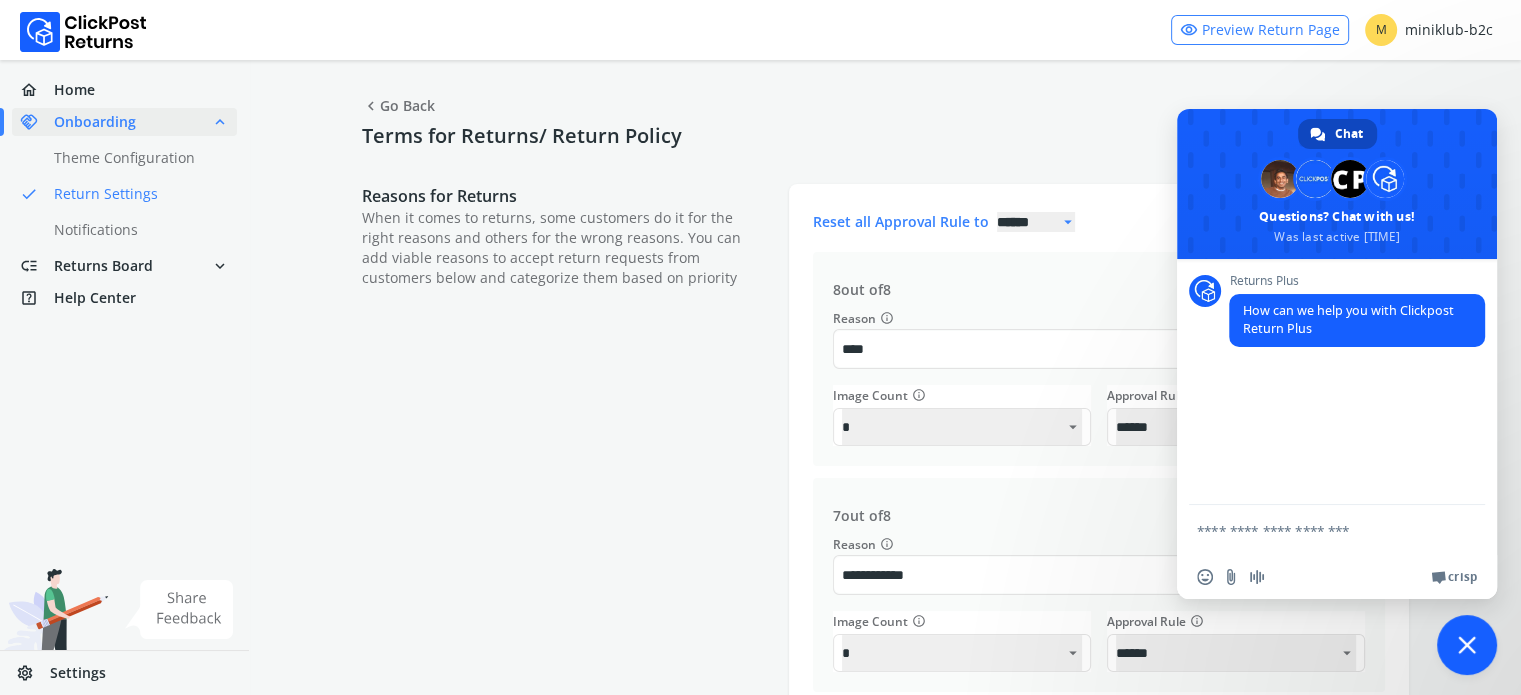 click at bounding box center (1467, 645) 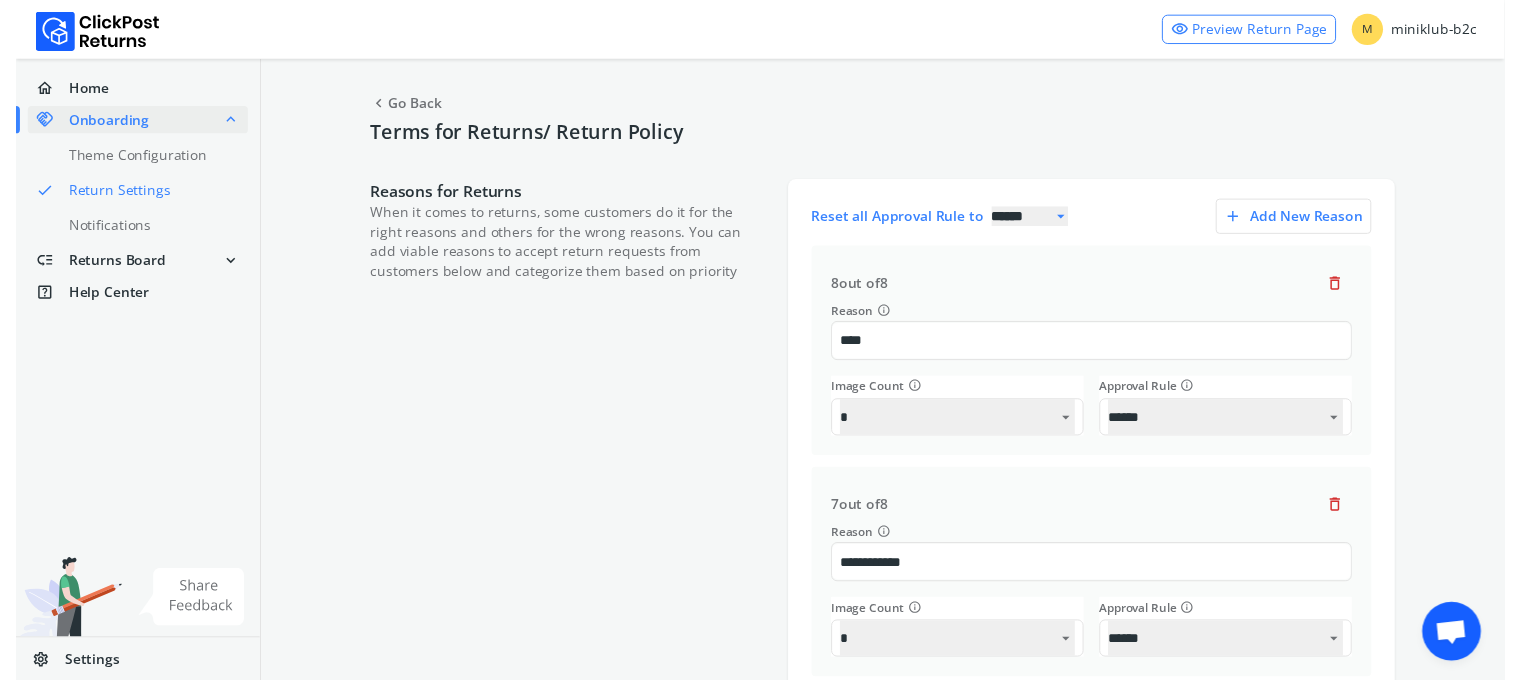 scroll, scrollTop: 0, scrollLeft: 0, axis: both 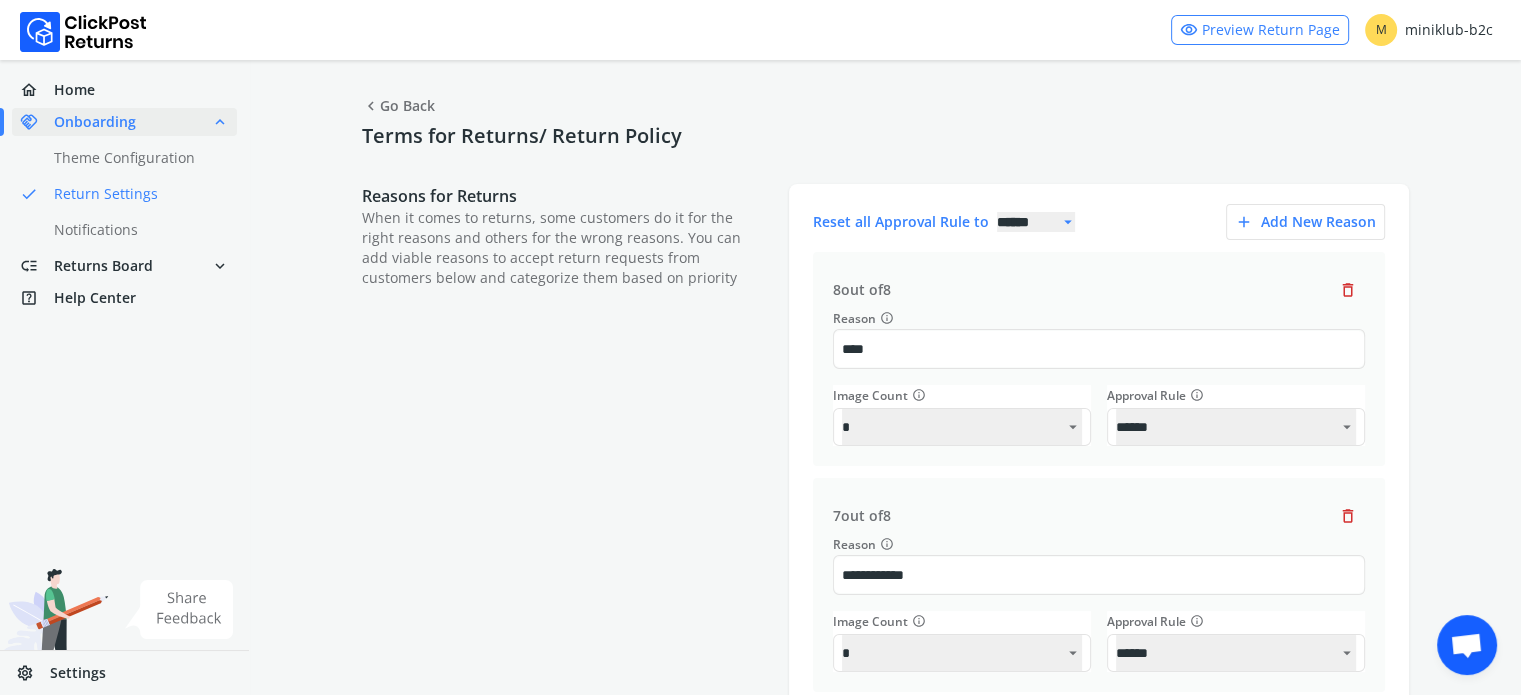 click at bounding box center (83, 32) 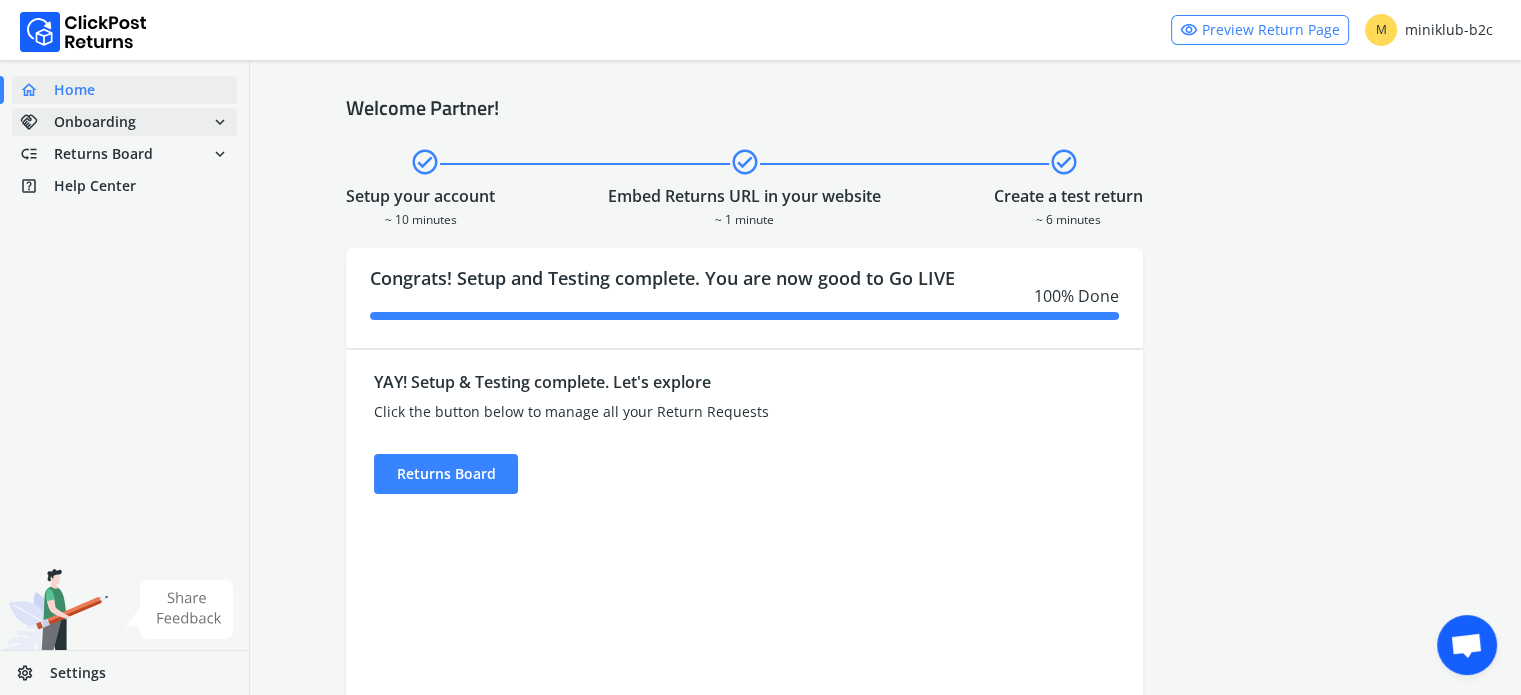 click on "expand_more" at bounding box center [220, 122] 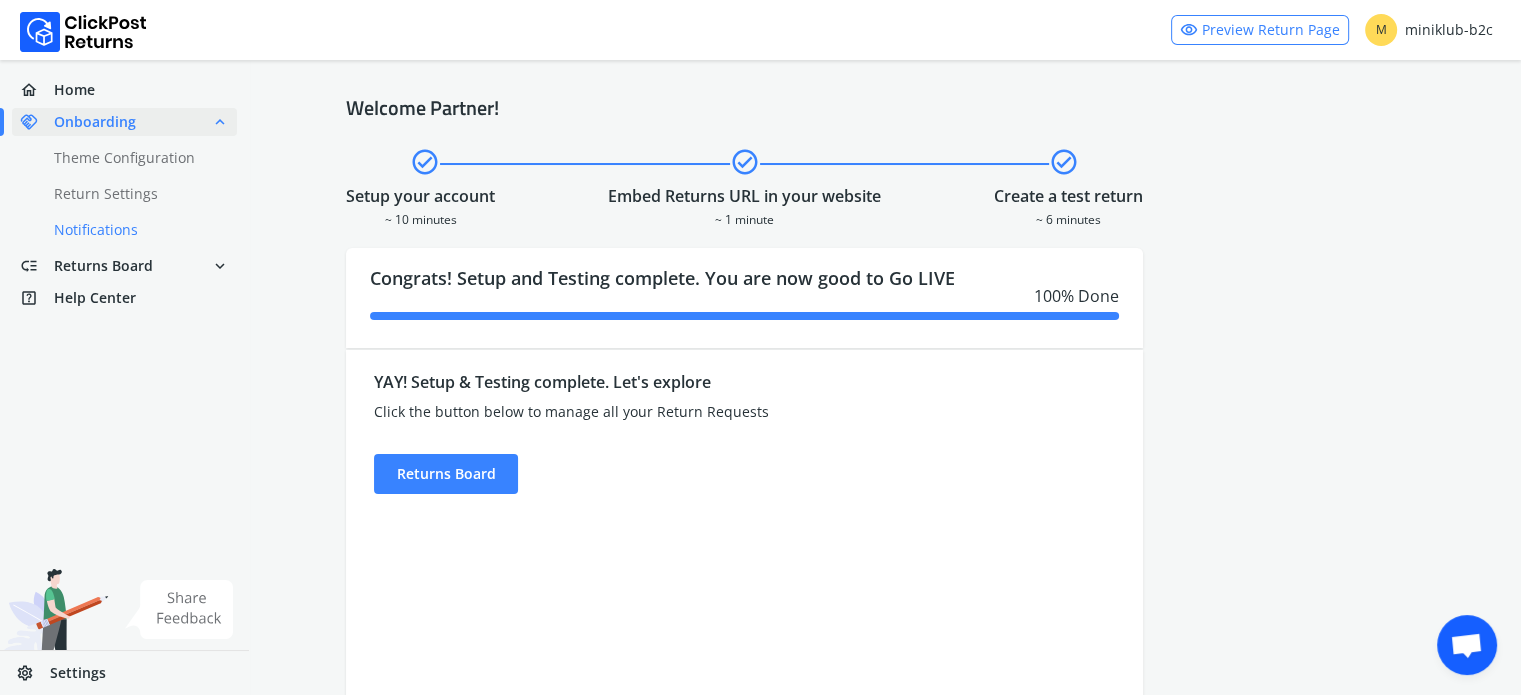 click on "done Notifications" at bounding box center [136, 230] 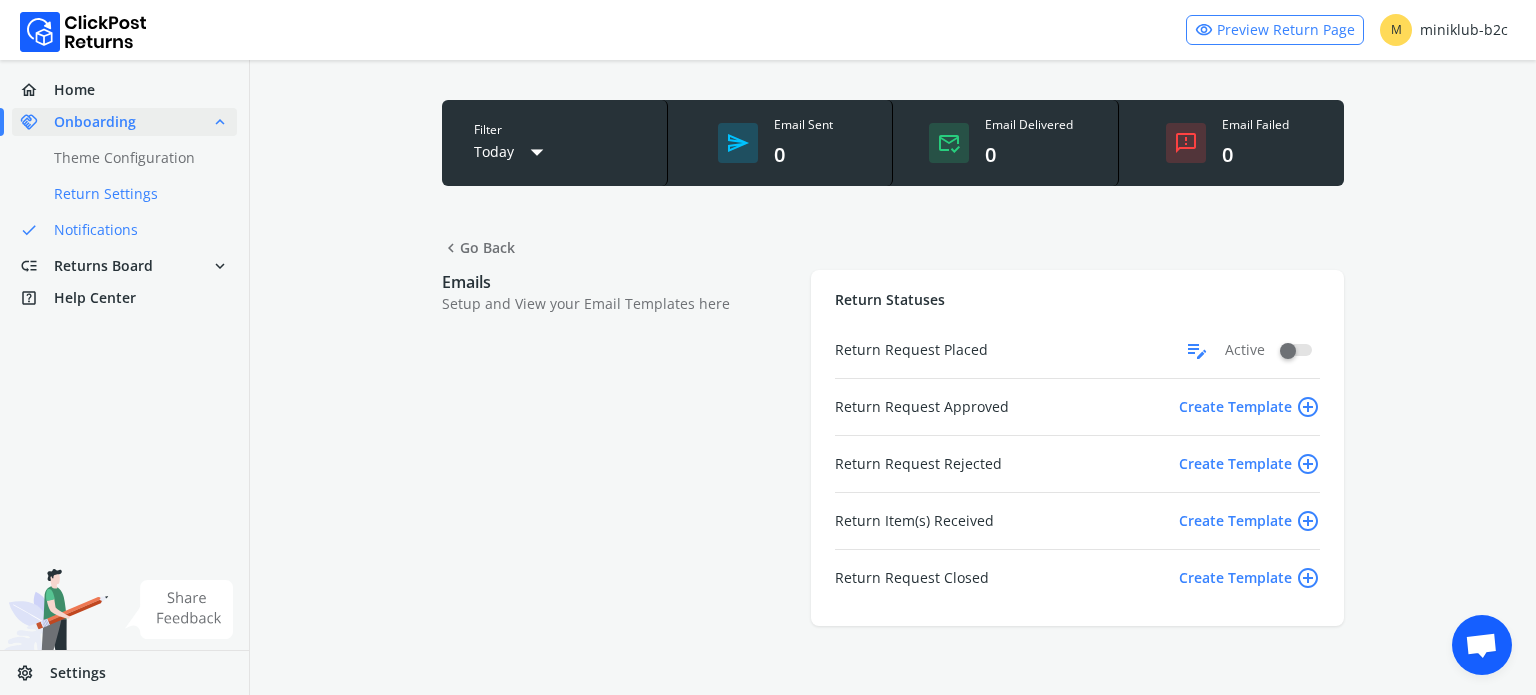 click on "done Return Settings" at bounding box center (136, 194) 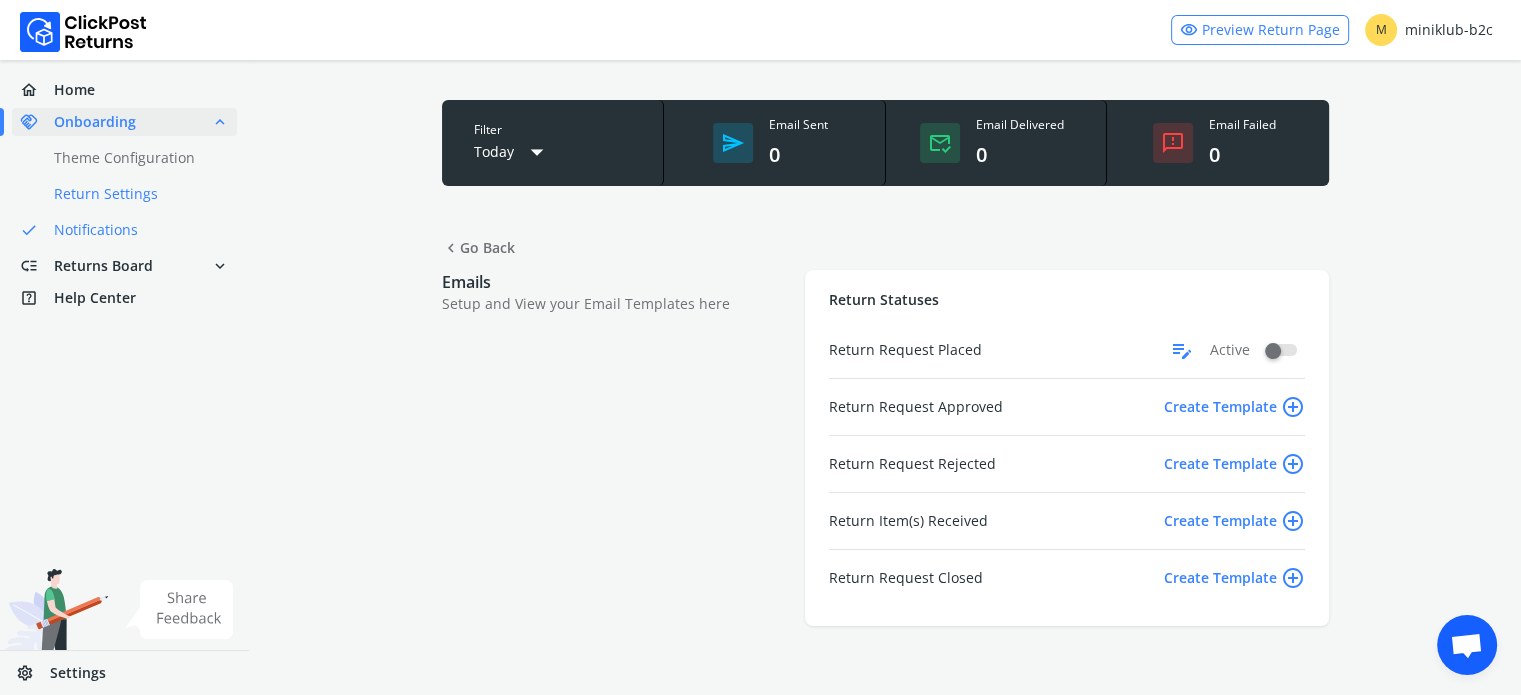 select 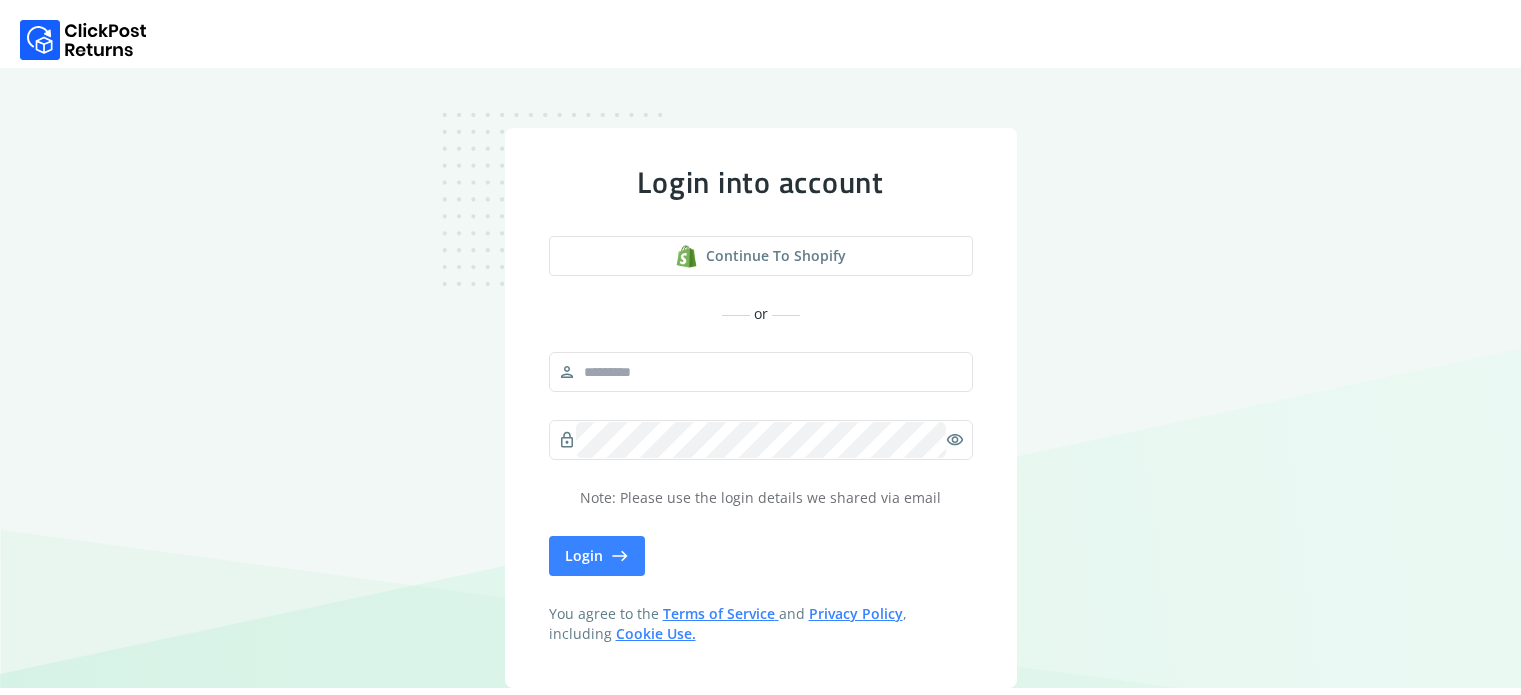 scroll, scrollTop: 0, scrollLeft: 0, axis: both 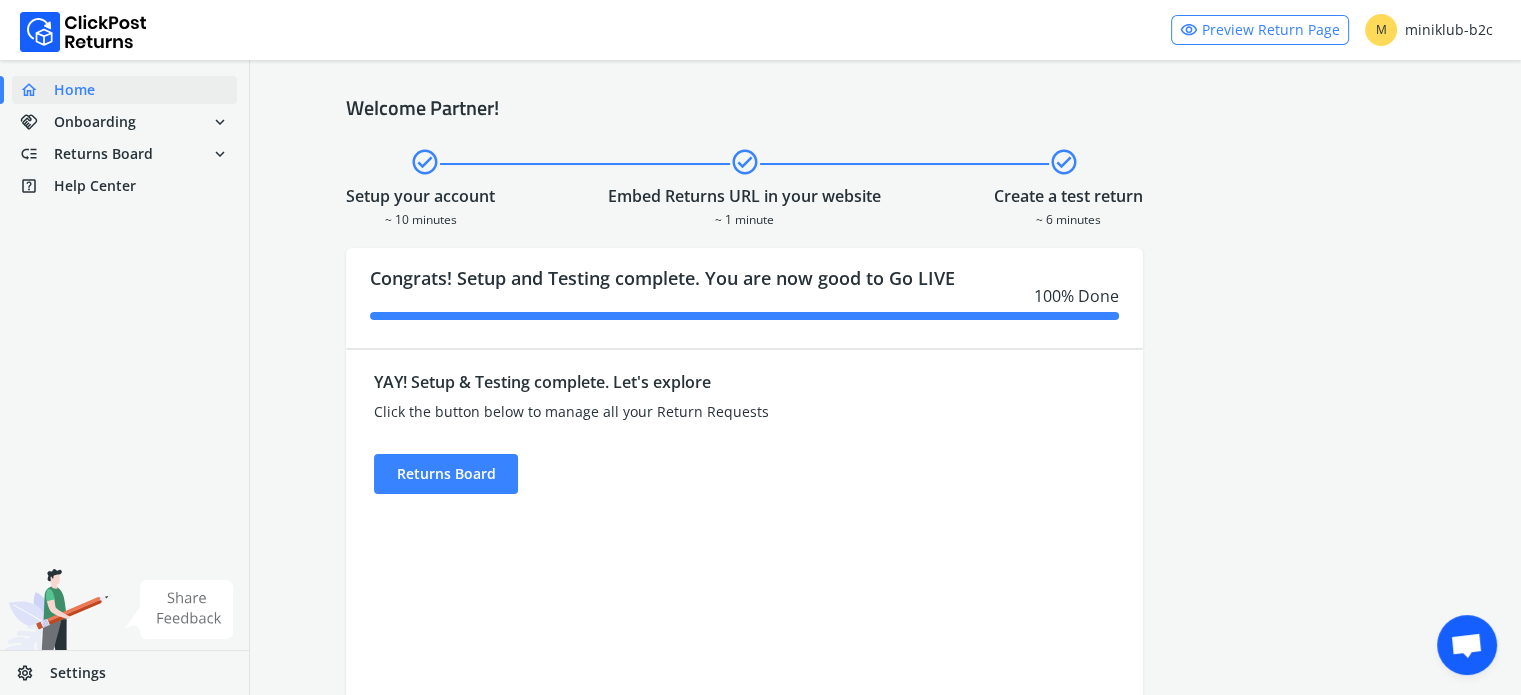 click on "Settings" at bounding box center [78, 673] 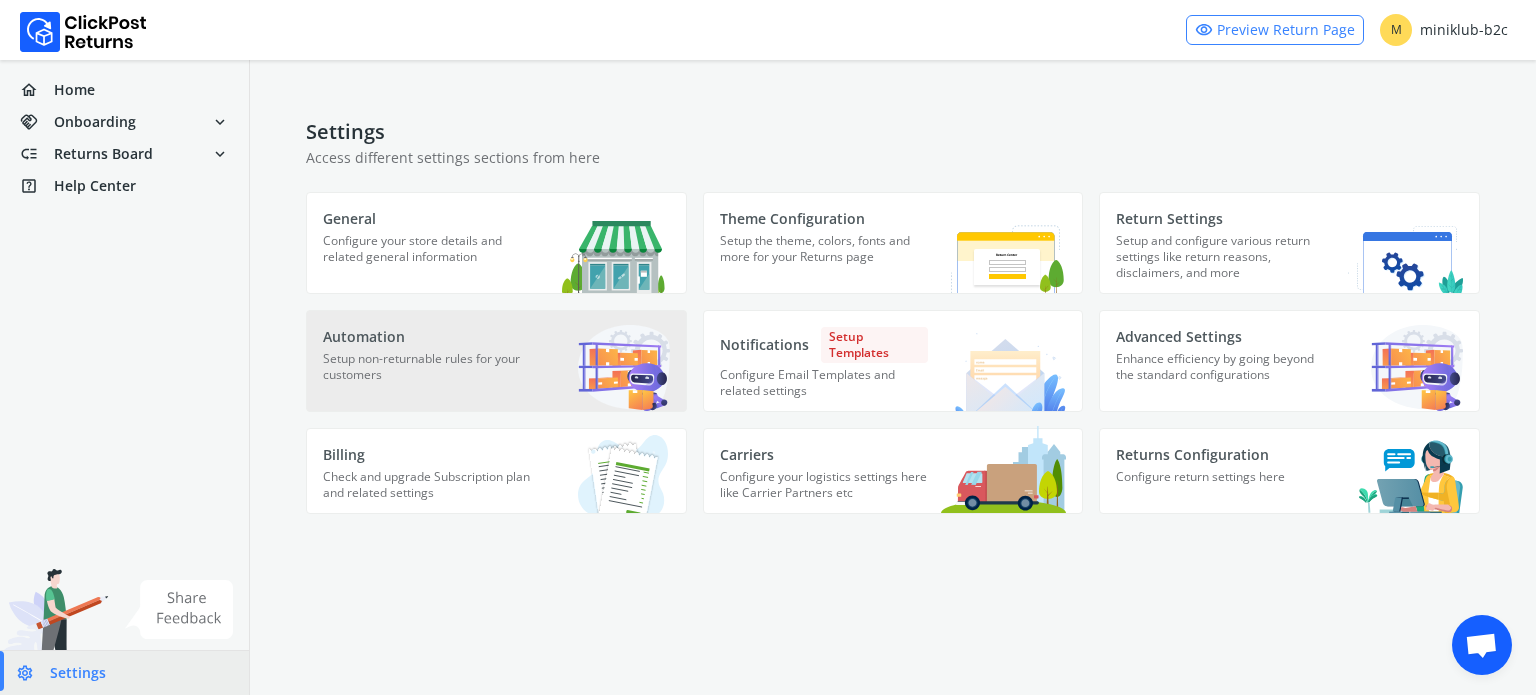 click on "Automation Setup non-returnable rules for your customers" at bounding box center (496, 361) 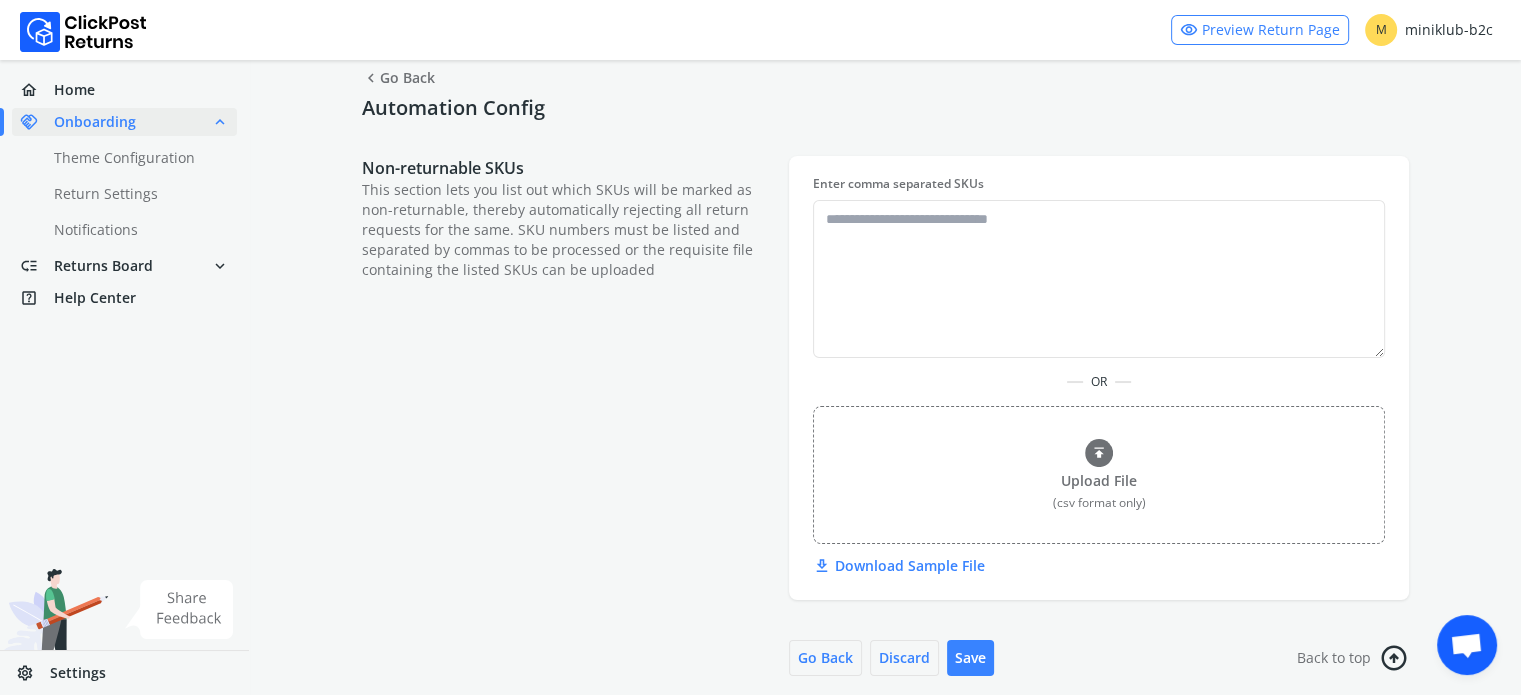 scroll, scrollTop: 0, scrollLeft: 0, axis: both 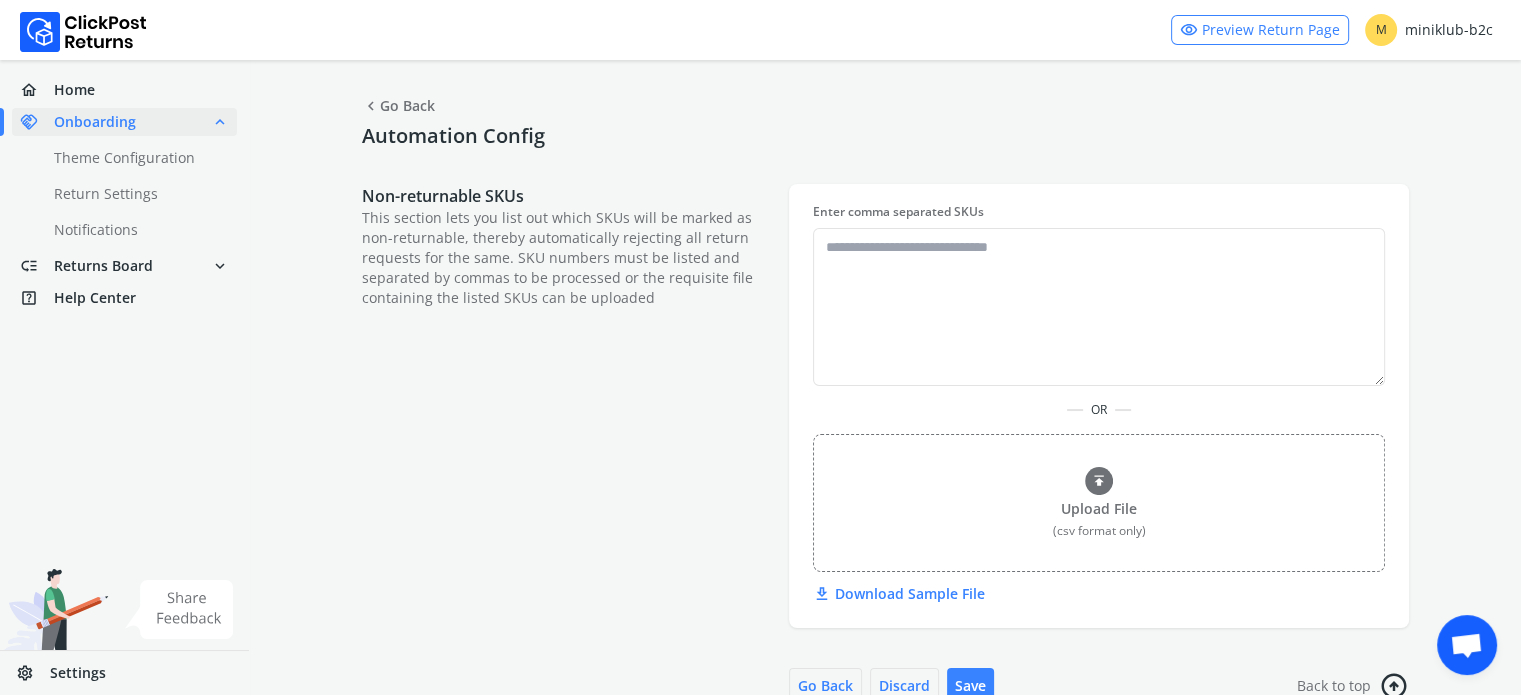 click on "chevron_left Go Back" at bounding box center (398, 106) 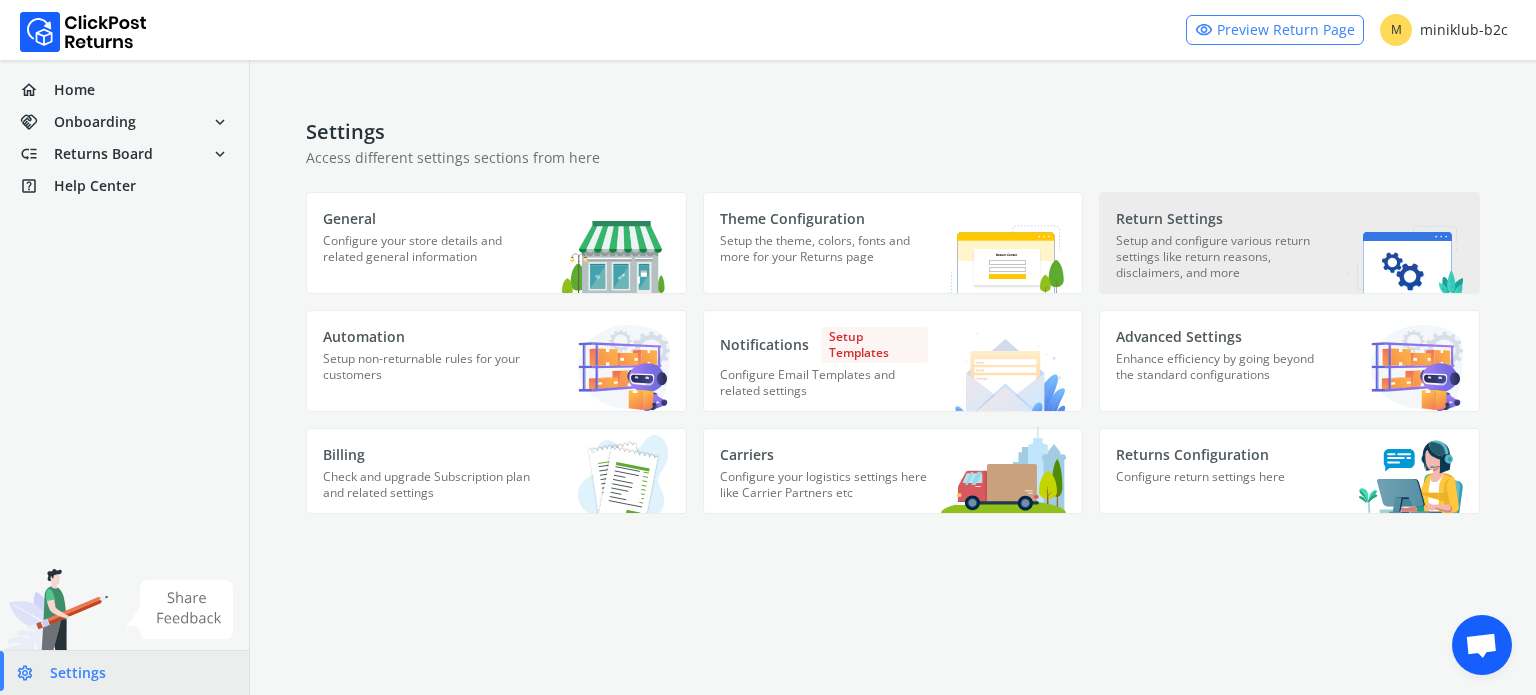 click on "Setup and configure various return settings like return reasons, disclaimers, and more" at bounding box center [1220, 263] 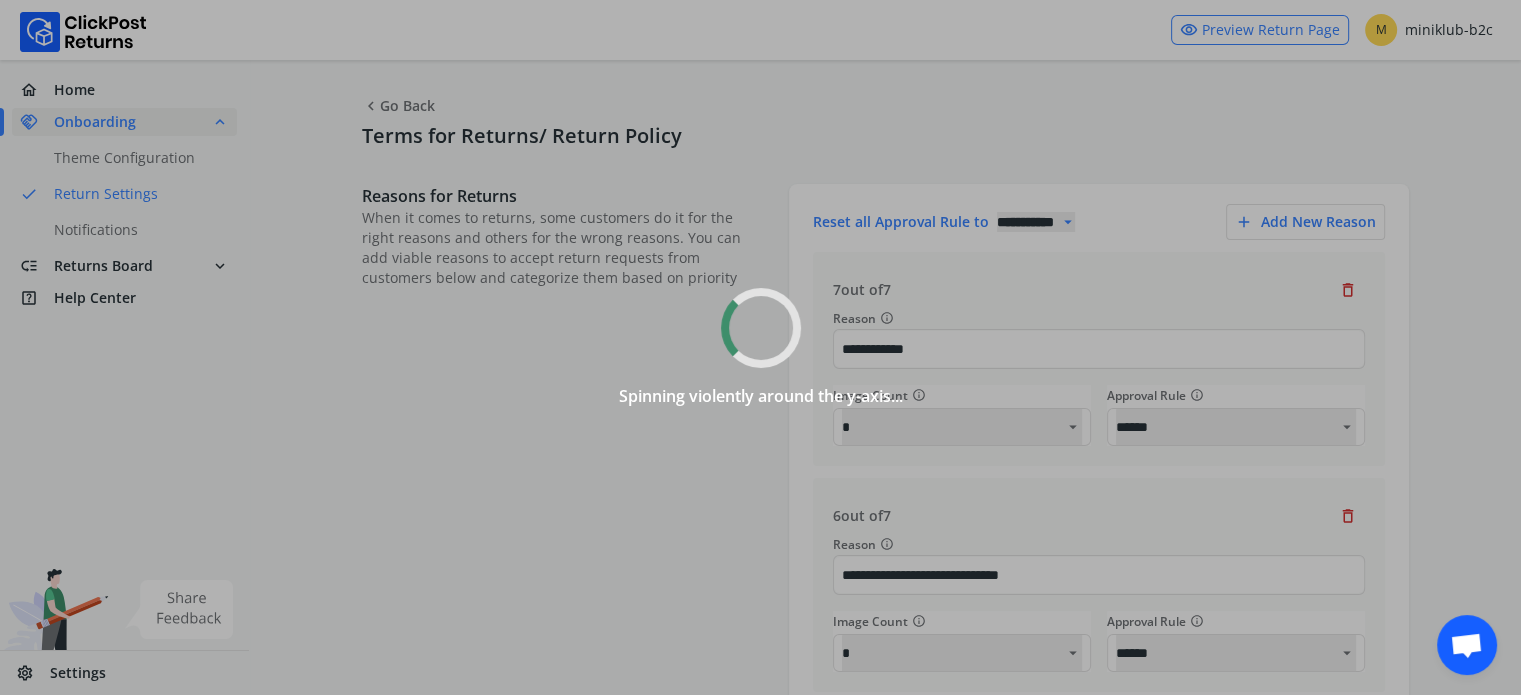 select on "******" 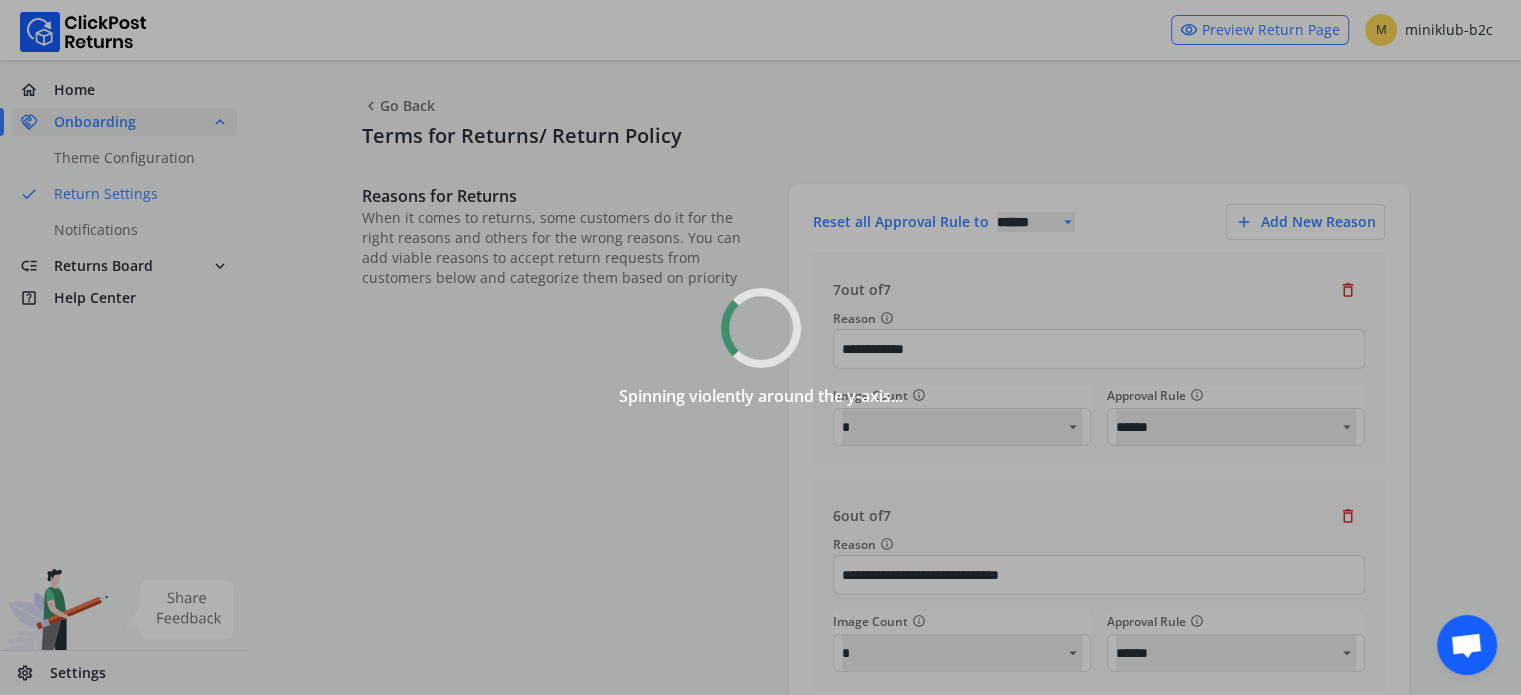 select on "*" 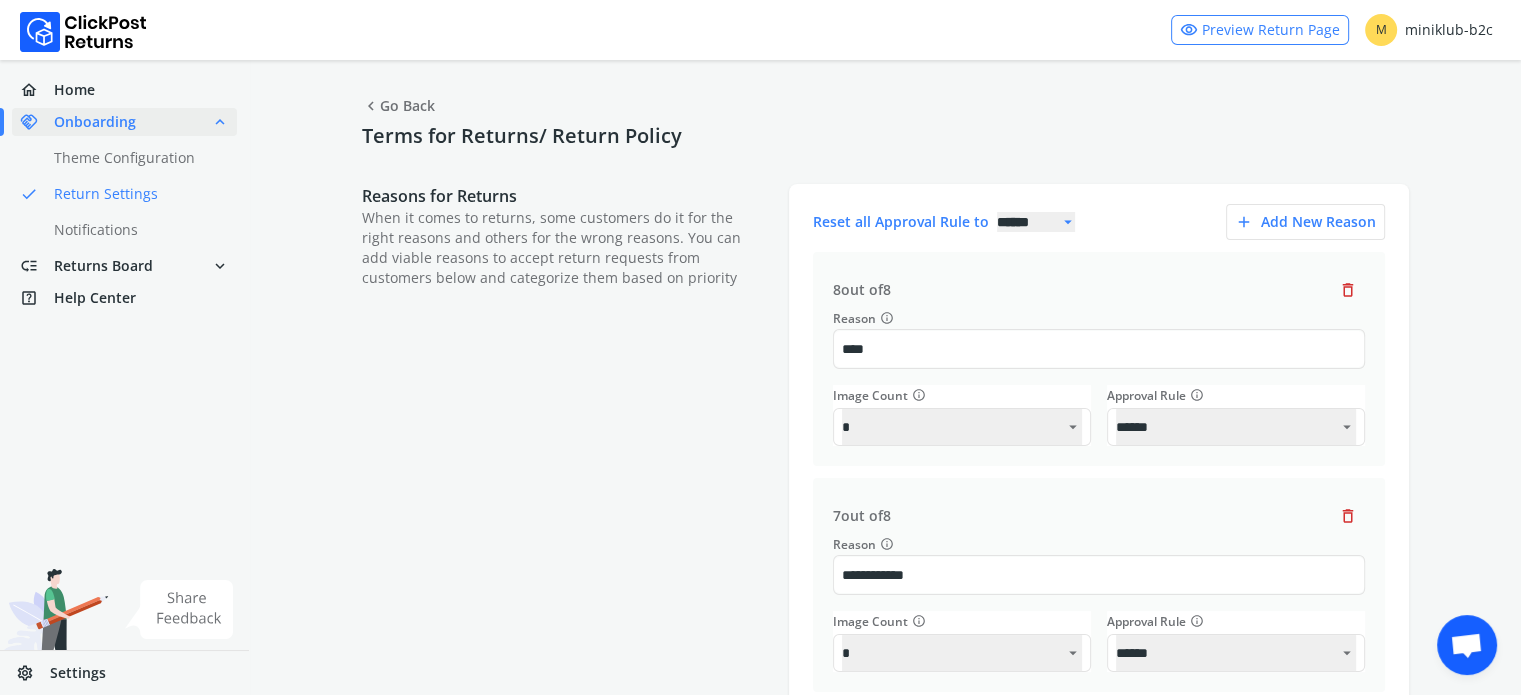 click on "chevron_left" at bounding box center [371, 106] 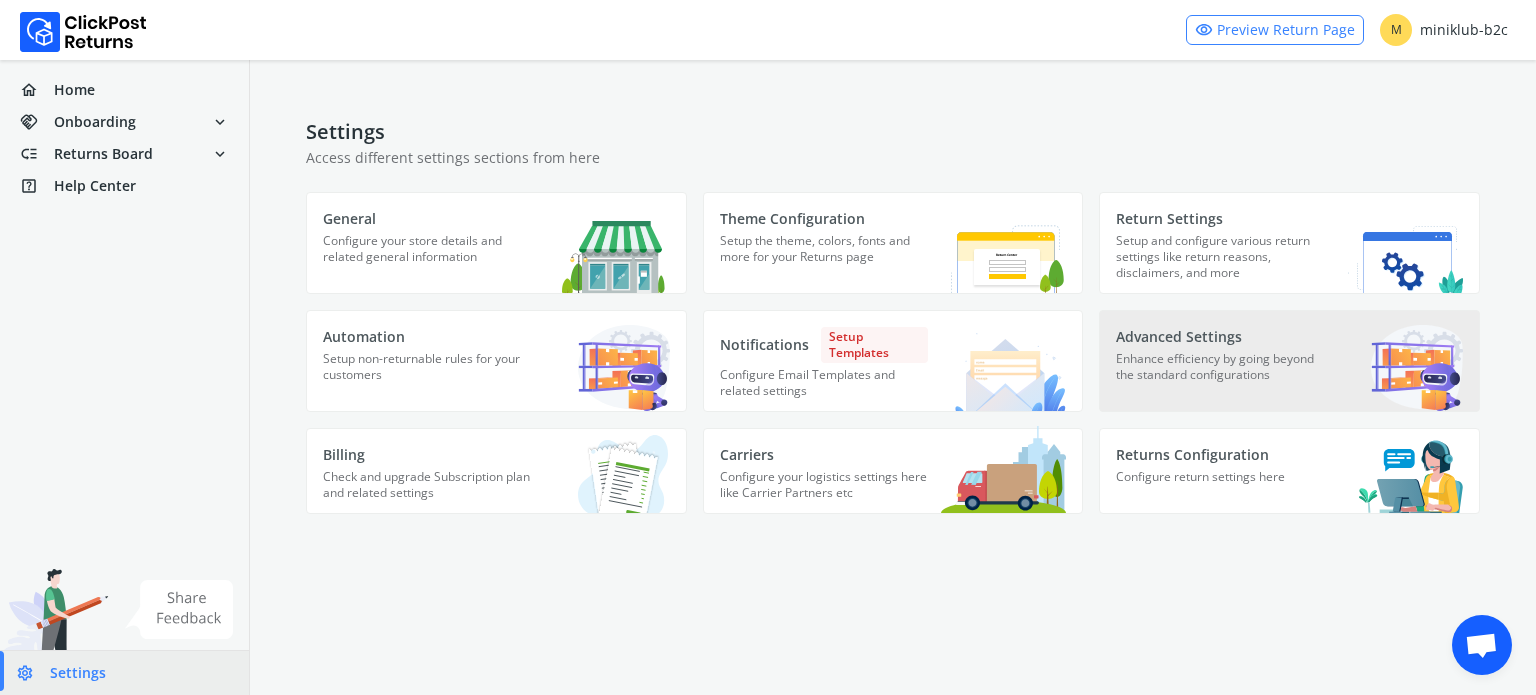 click on "Enhance efficiency by going beyond the standard configurations" at bounding box center [1220, 376] 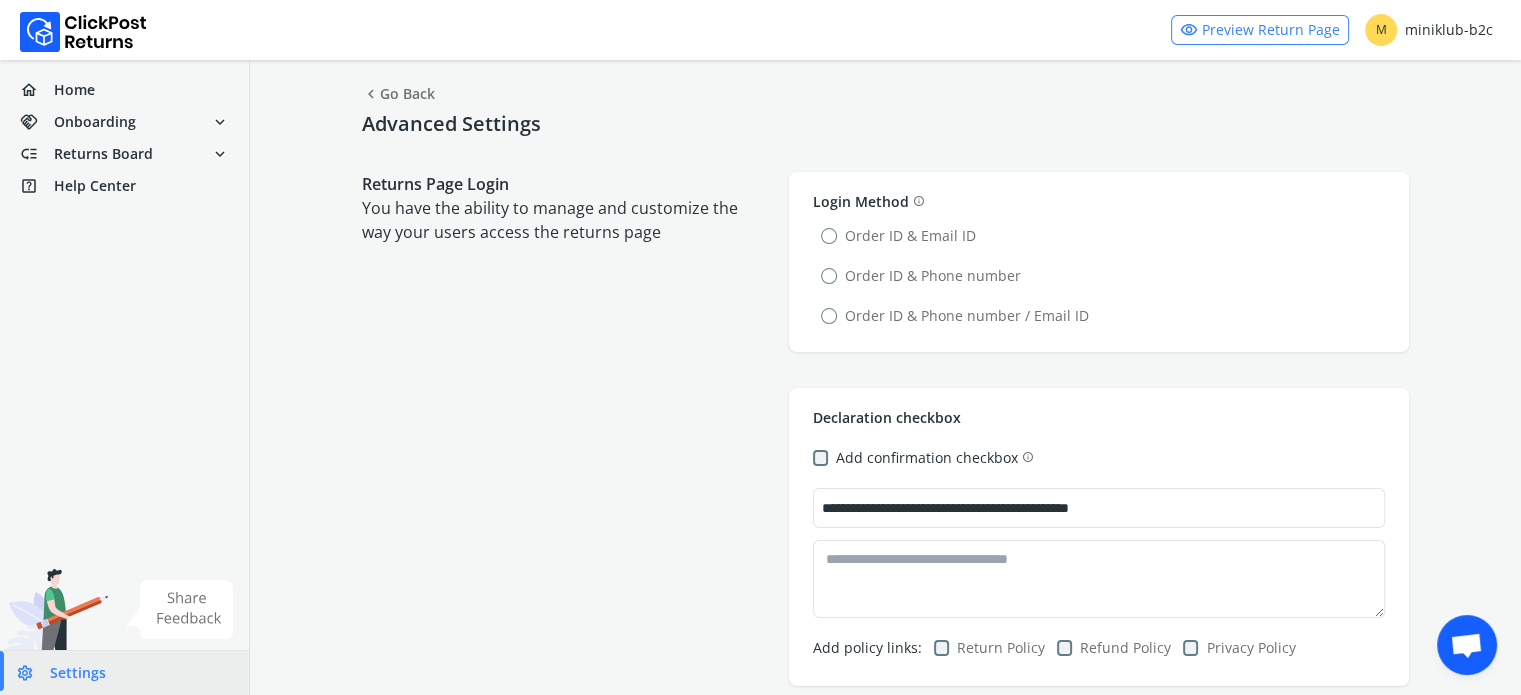 scroll, scrollTop: 0, scrollLeft: 0, axis: both 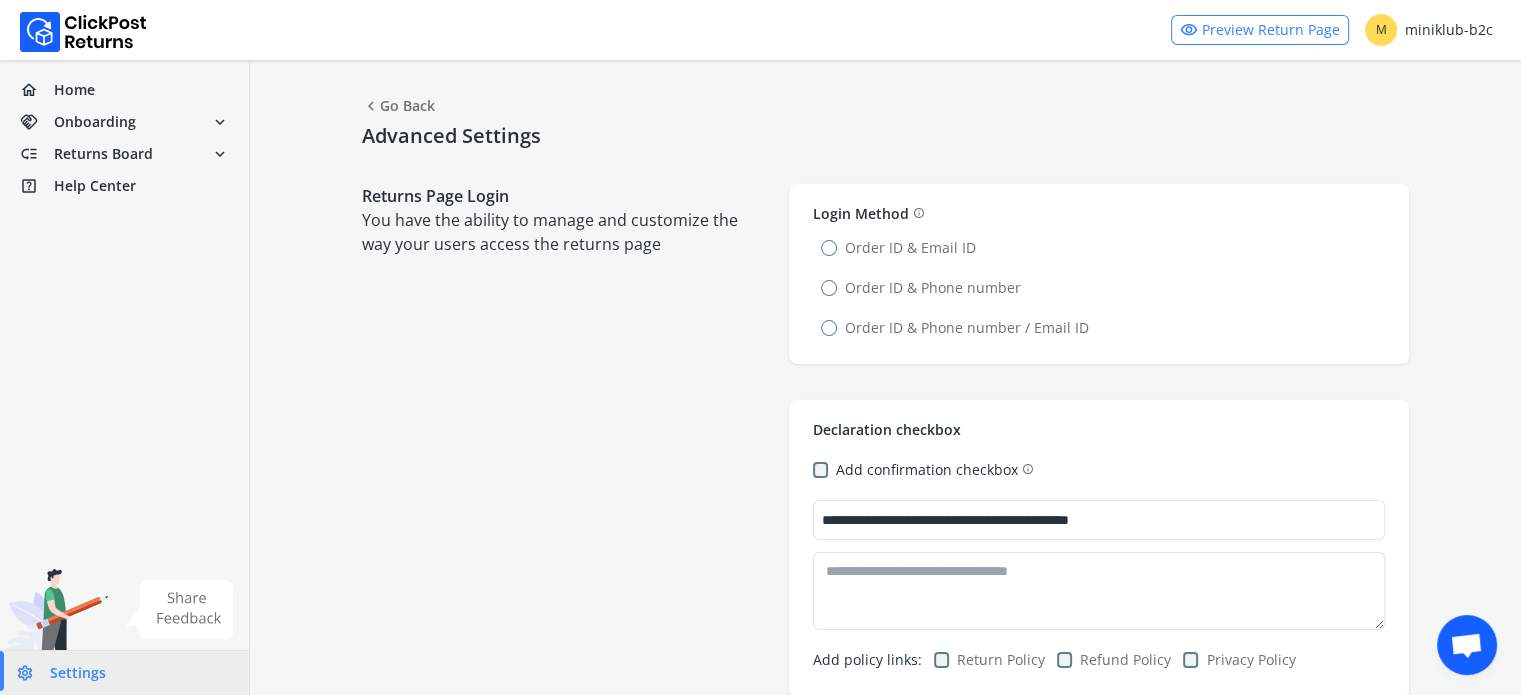 click on "chevron_left" at bounding box center [371, 106] 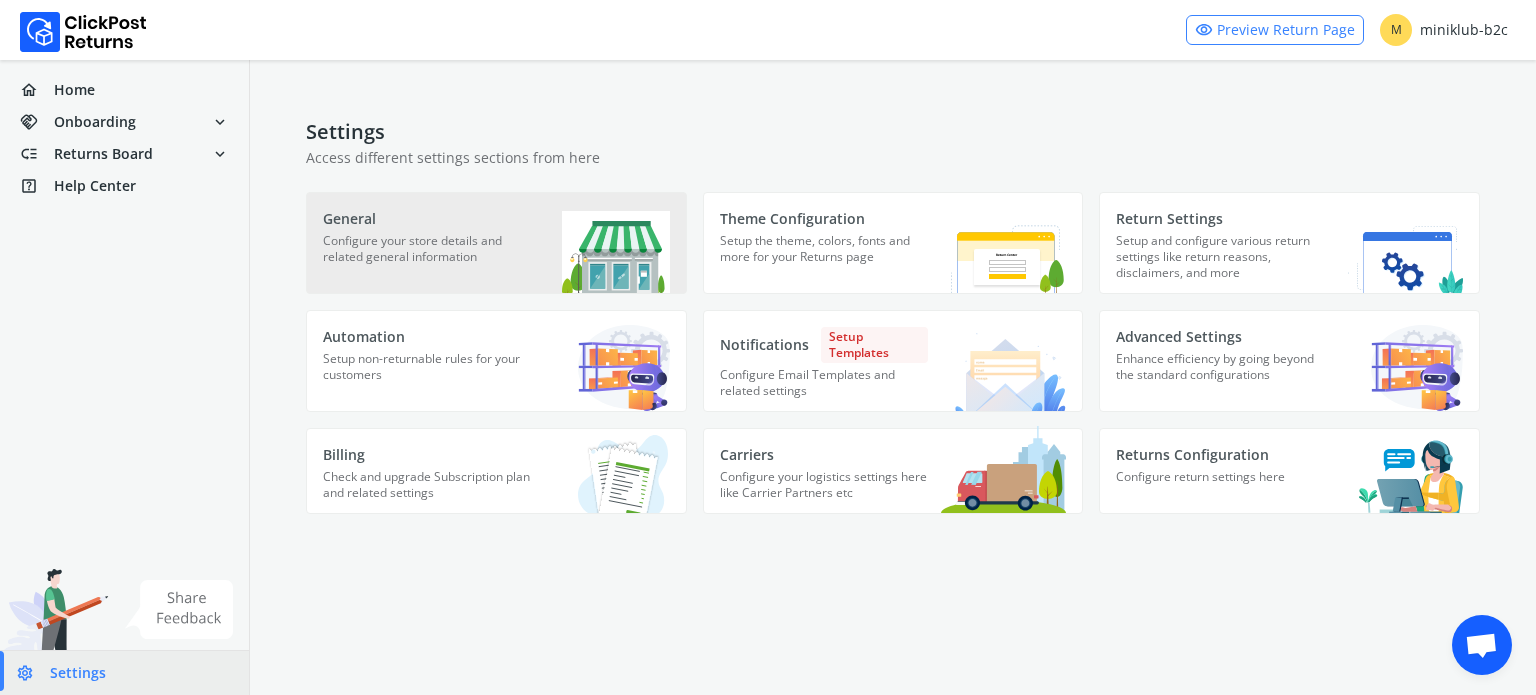 click on "Configure your store details and related general information" at bounding box center [427, 258] 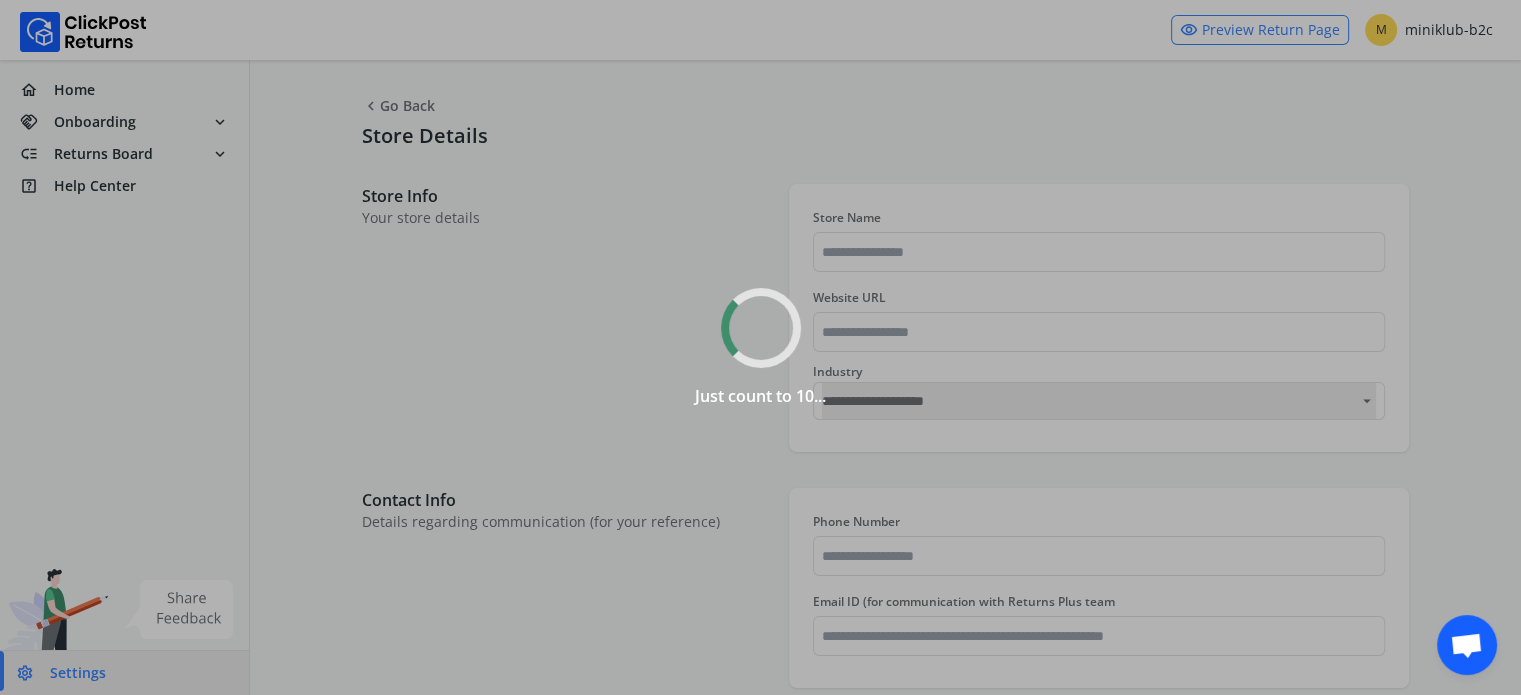 type on "********" 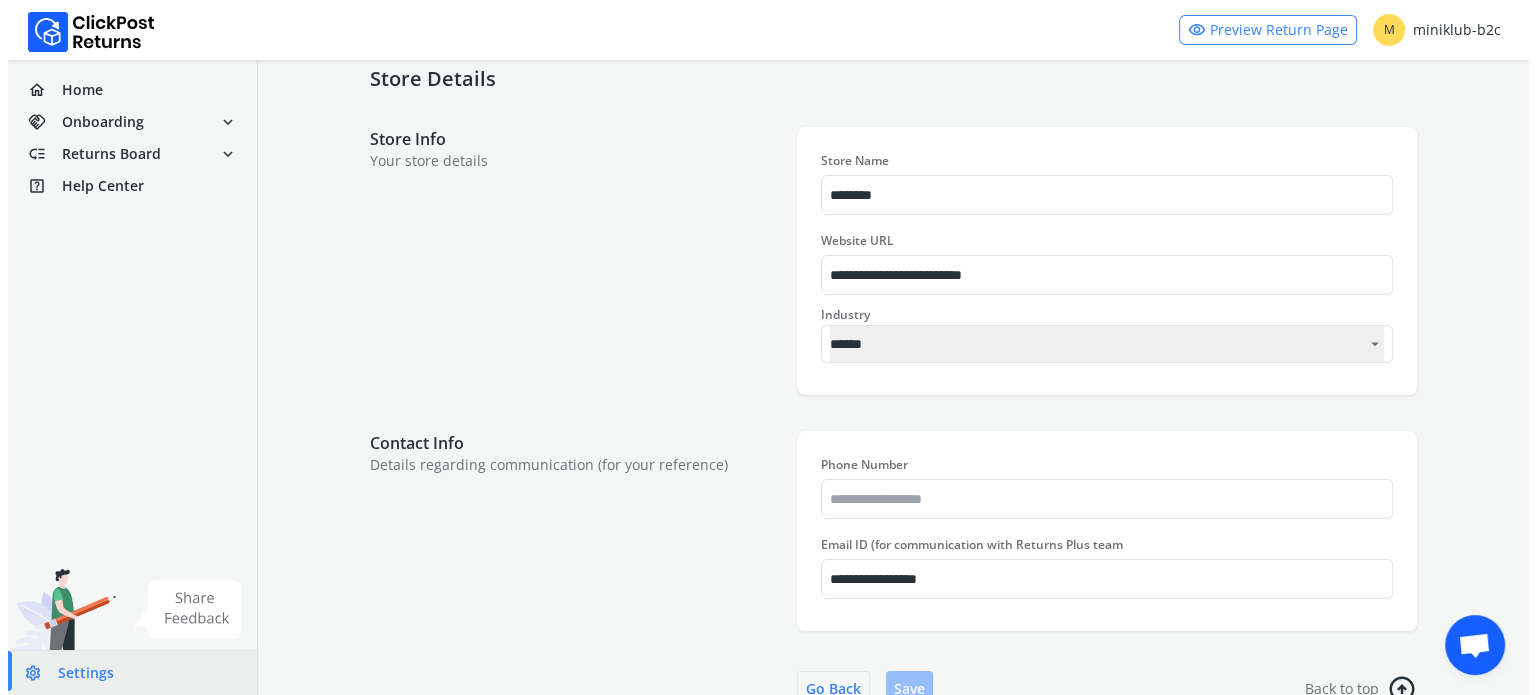 scroll, scrollTop: 0, scrollLeft: 0, axis: both 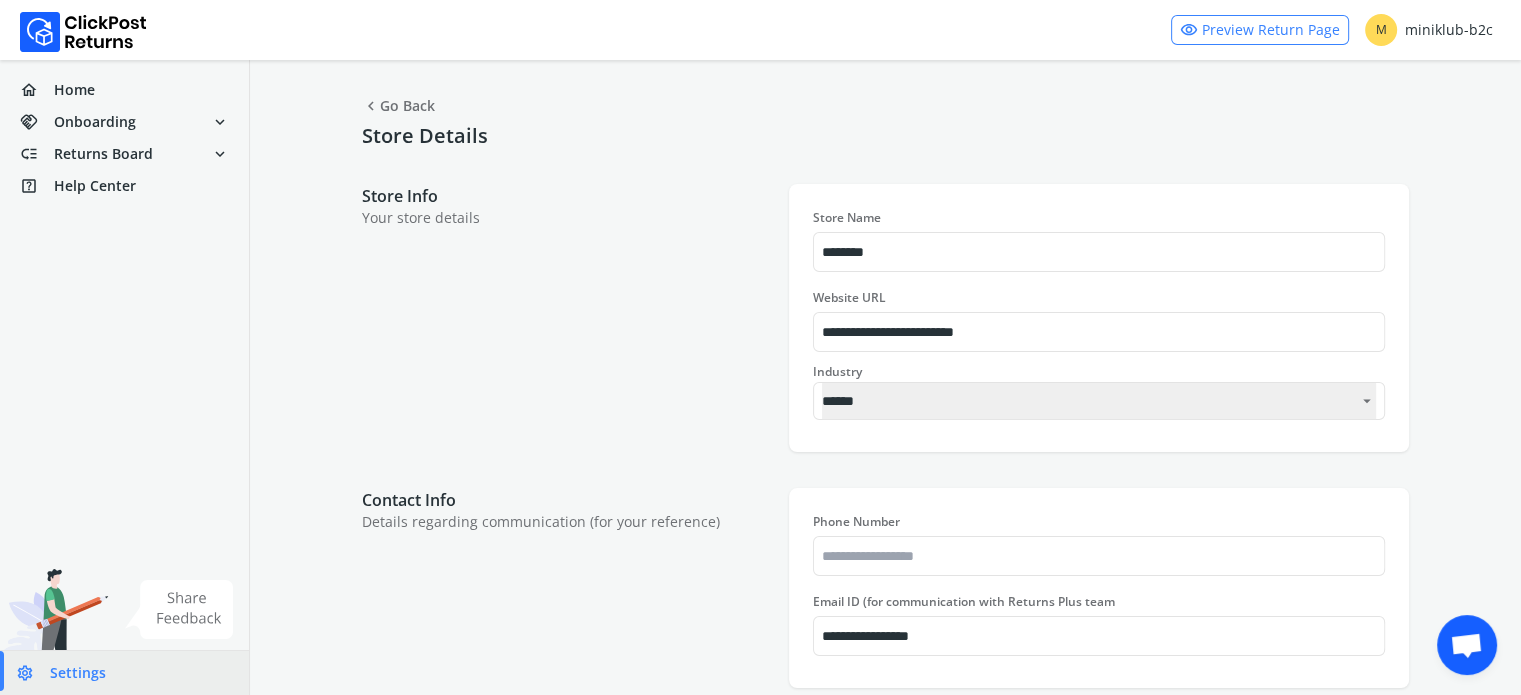 click on "chevron_left" at bounding box center [371, 106] 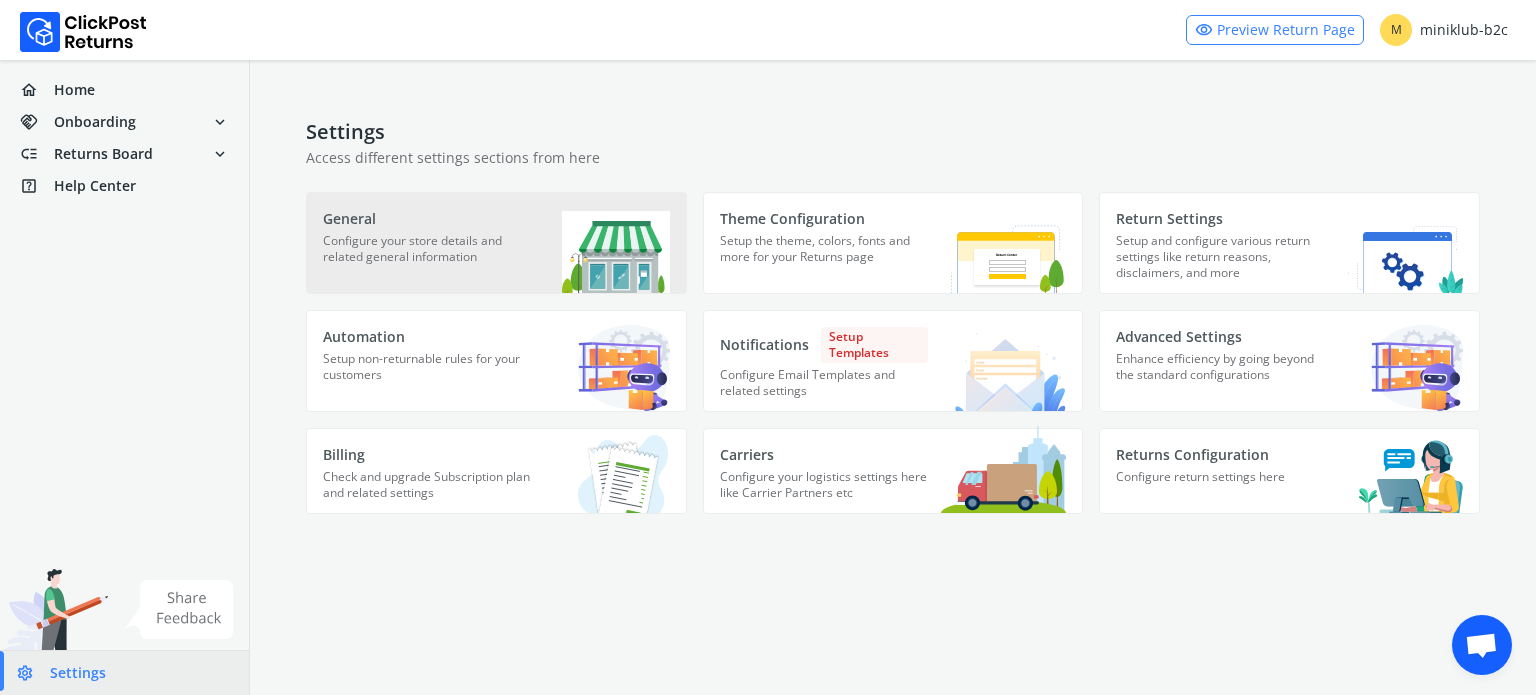 click on "Configure your store details and related general information" at bounding box center [427, 258] 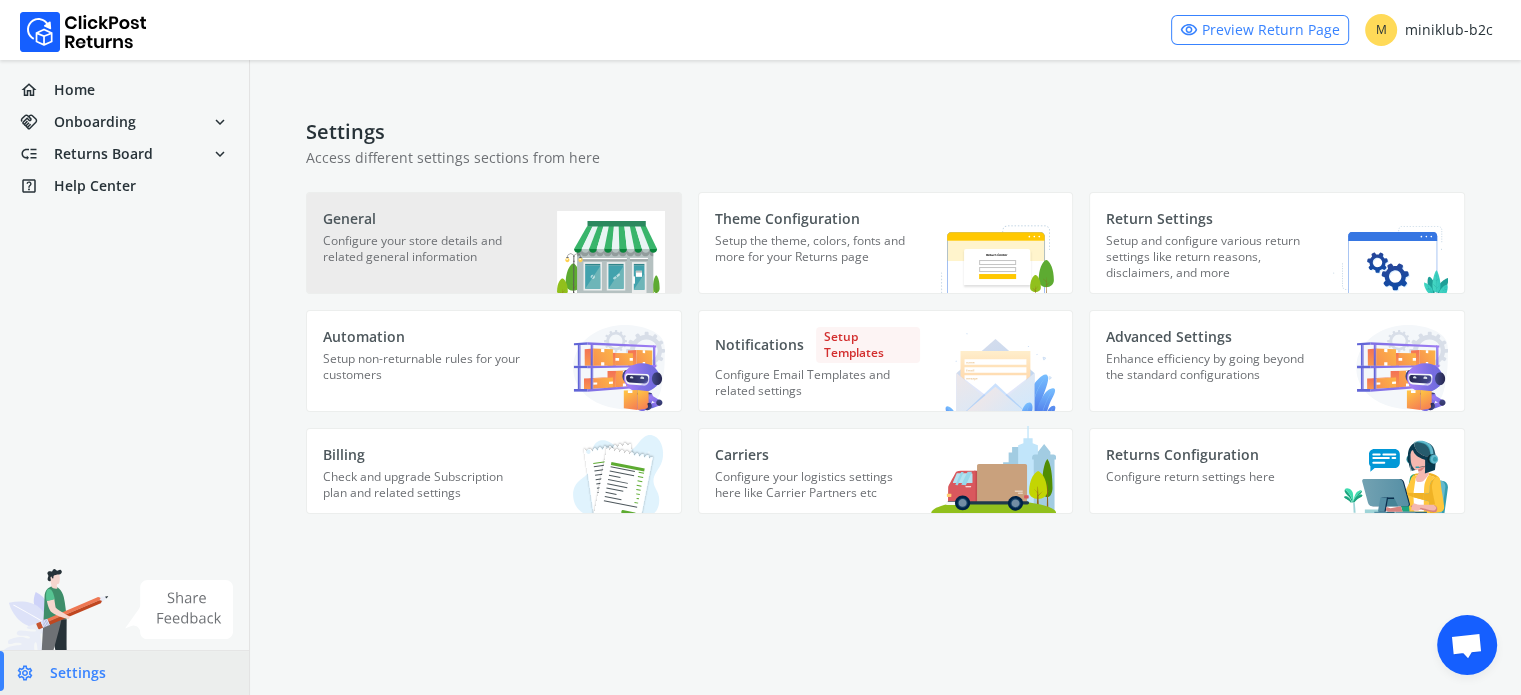 select 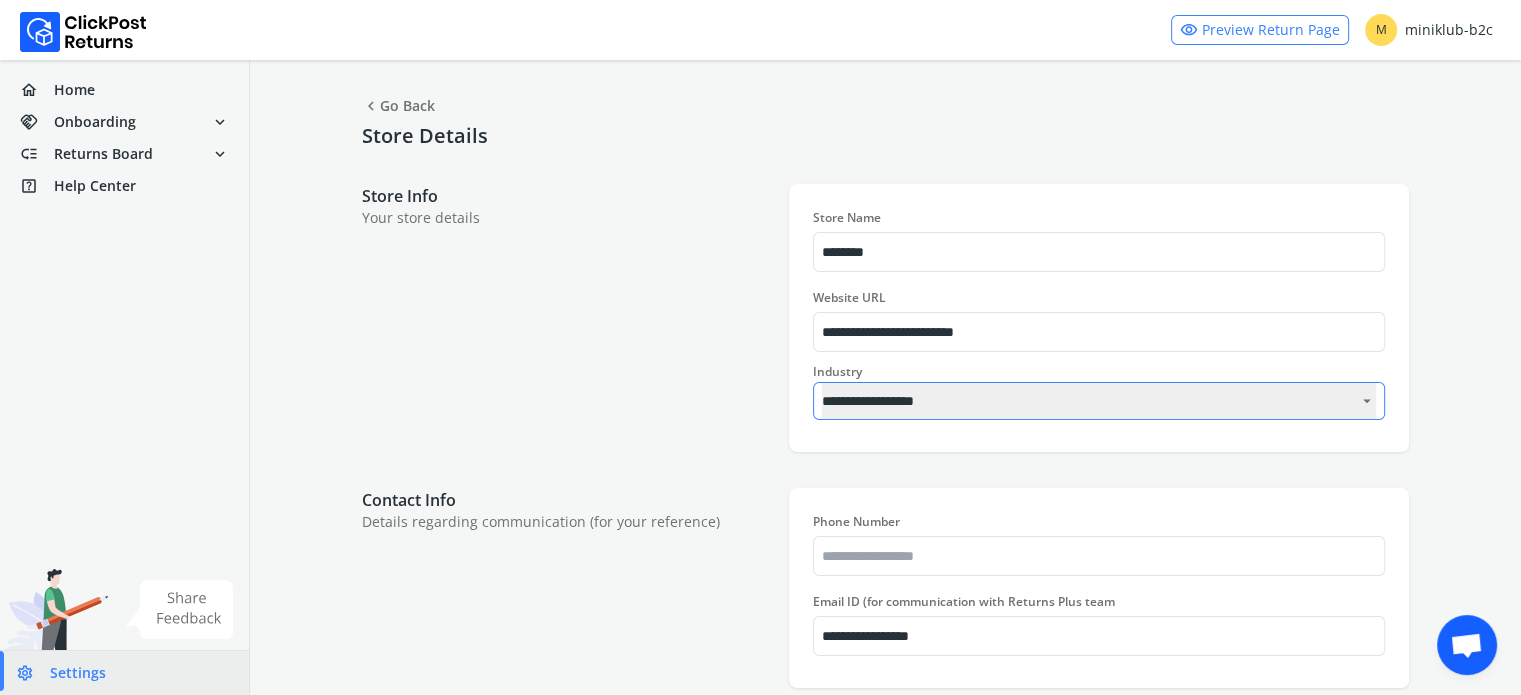 click on "**********" at bounding box center [1099, 401] 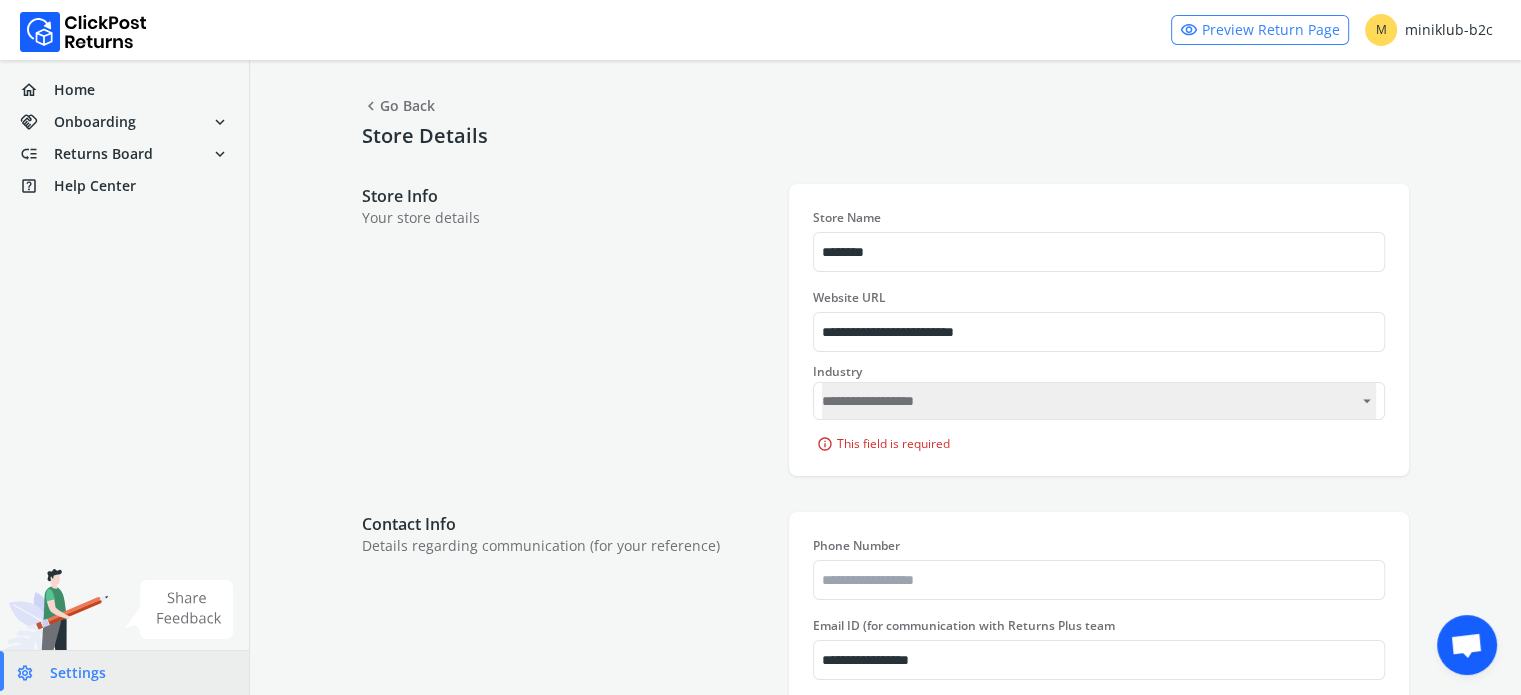 click on "Store Info Your store details" at bounding box center [565, 330] 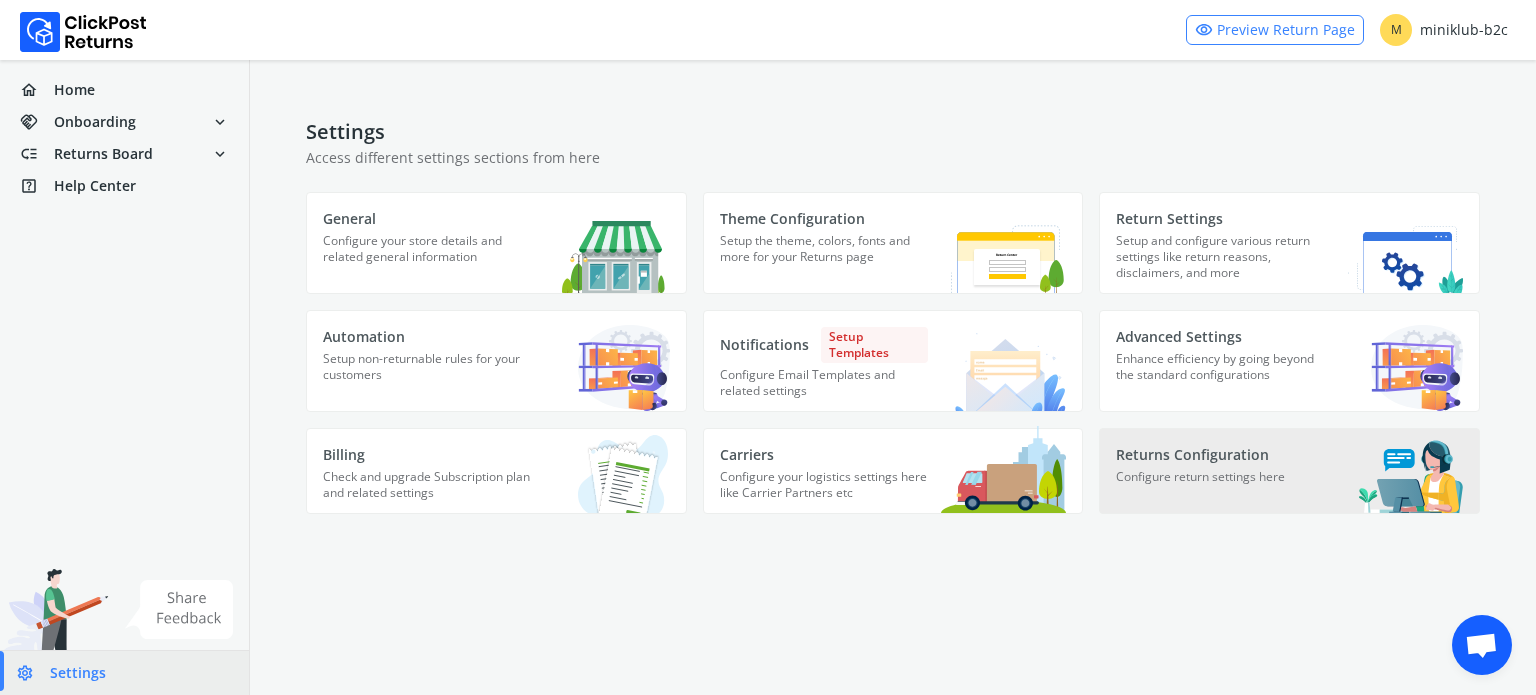 click on "Configure return settings here" at bounding box center (1220, 489) 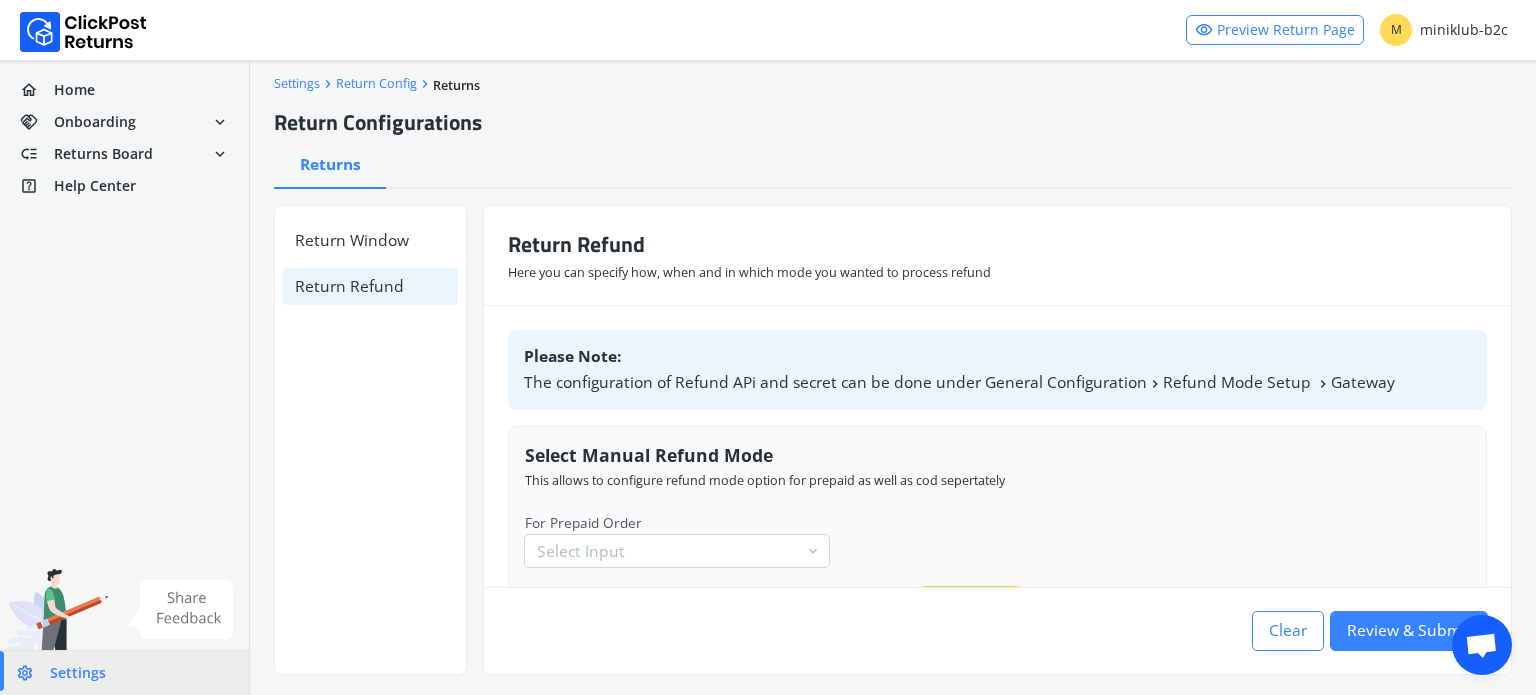 scroll, scrollTop: 64, scrollLeft: 0, axis: vertical 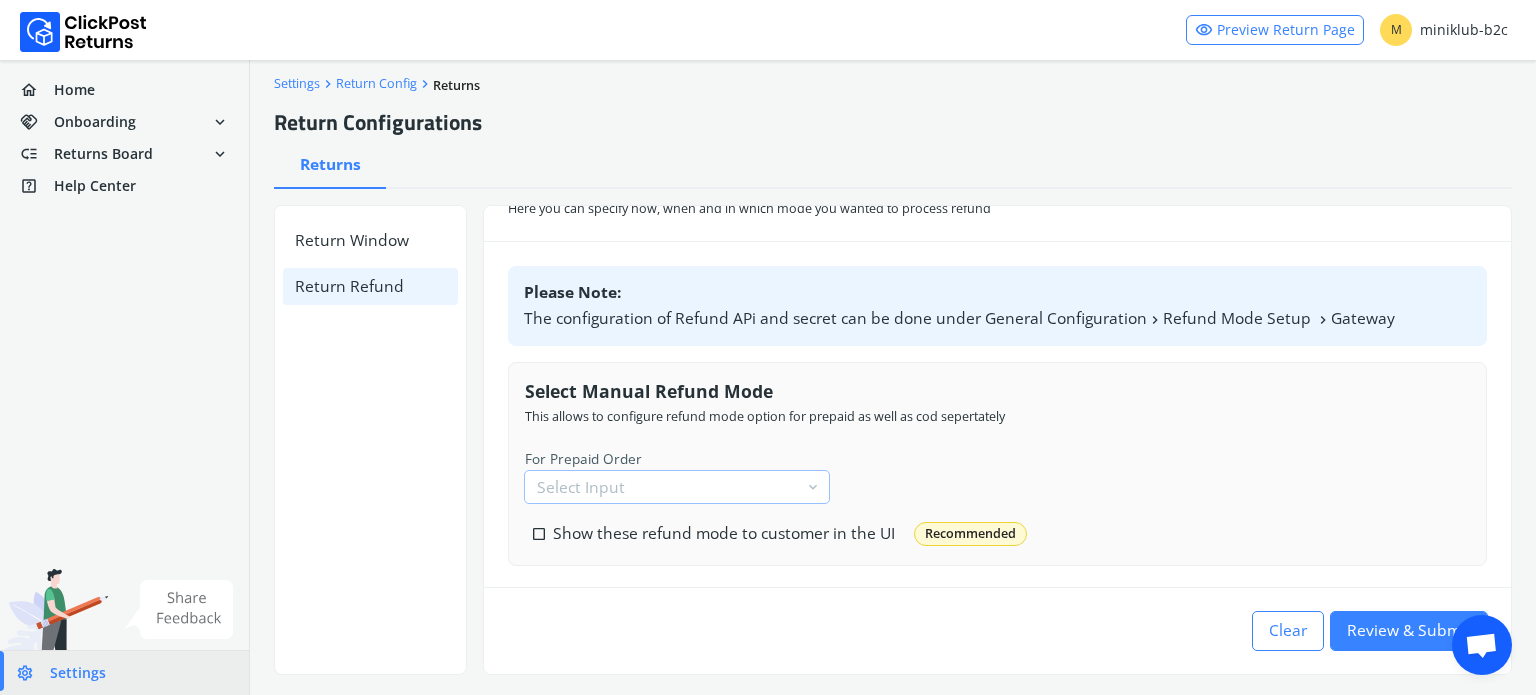 click on "Select Input keyboard_arrow_down" at bounding box center (677, 487) 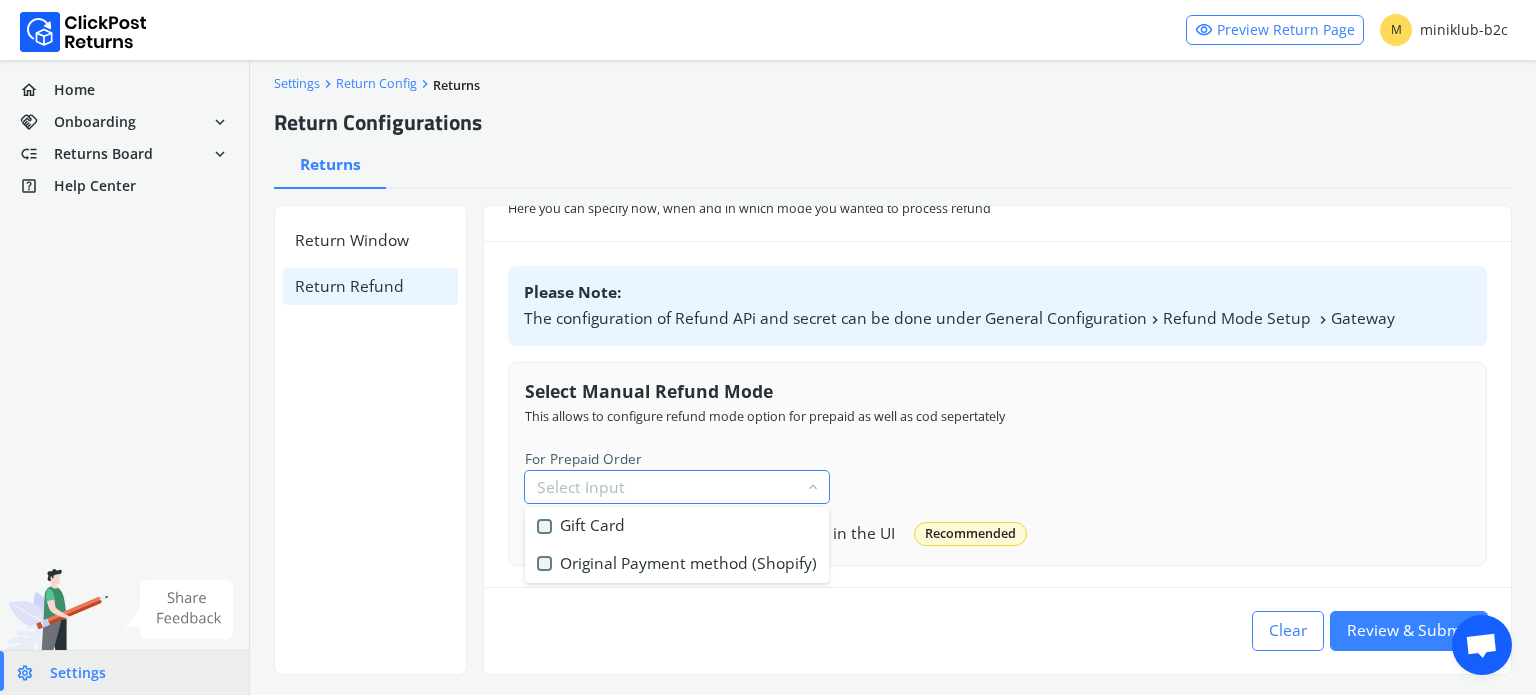 click on "Select Input keyboard_arrow_down" at bounding box center [677, 487] 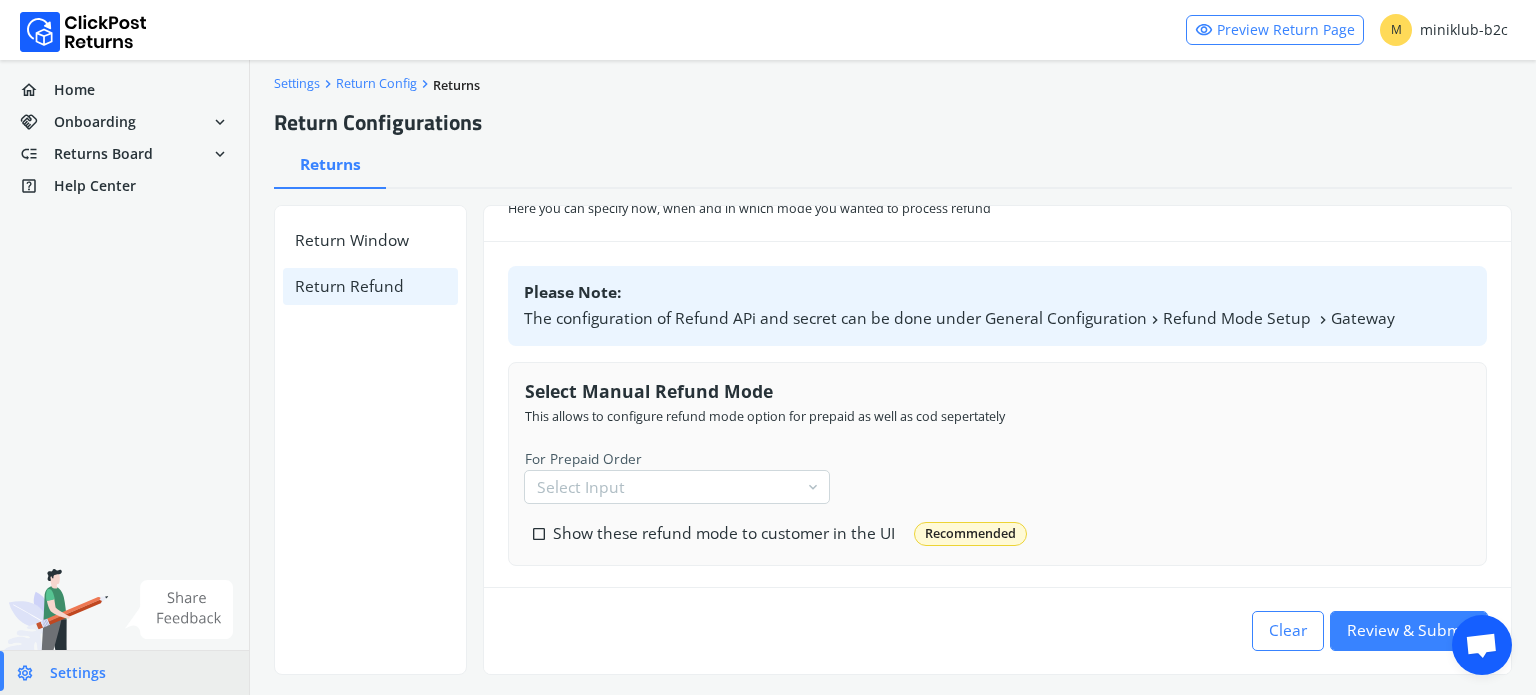 click on "Return Refund" at bounding box center (370, 287) 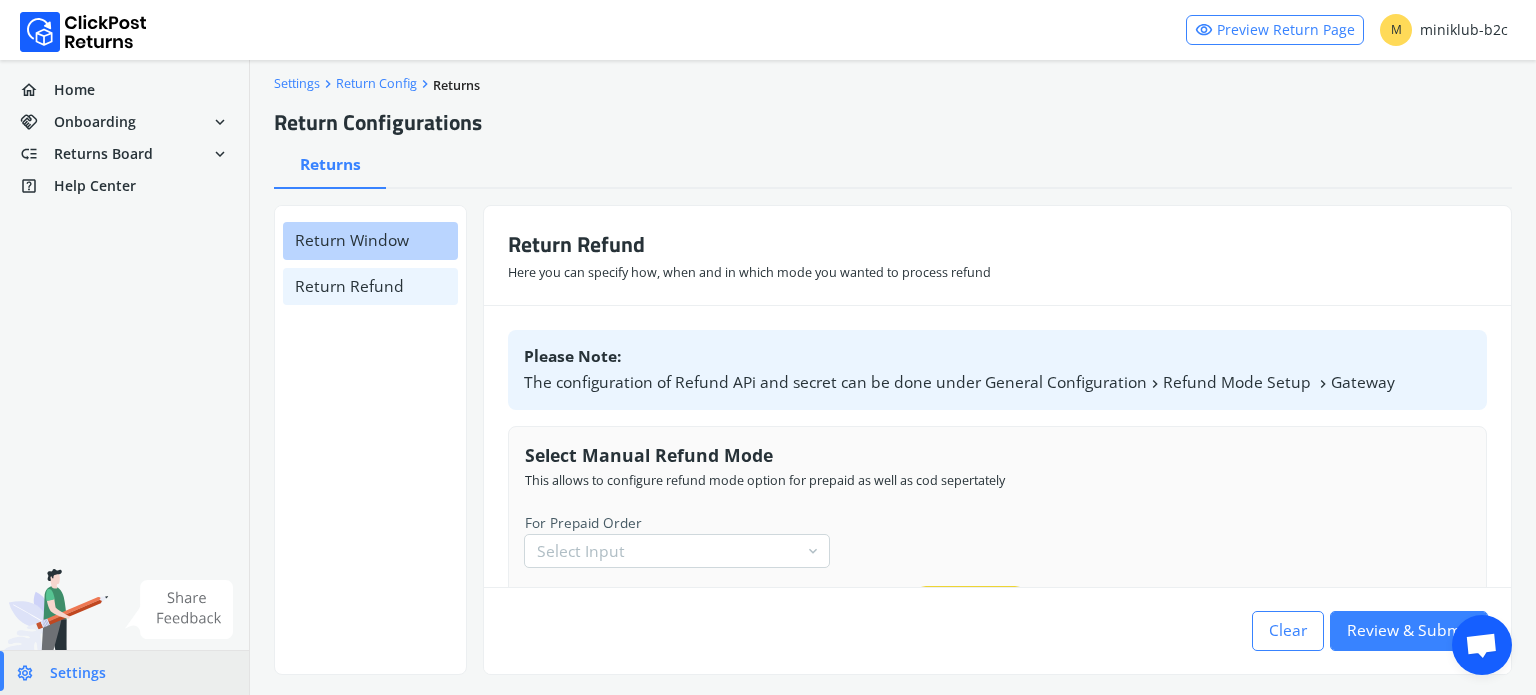 click on "Return Window" at bounding box center [370, 241] 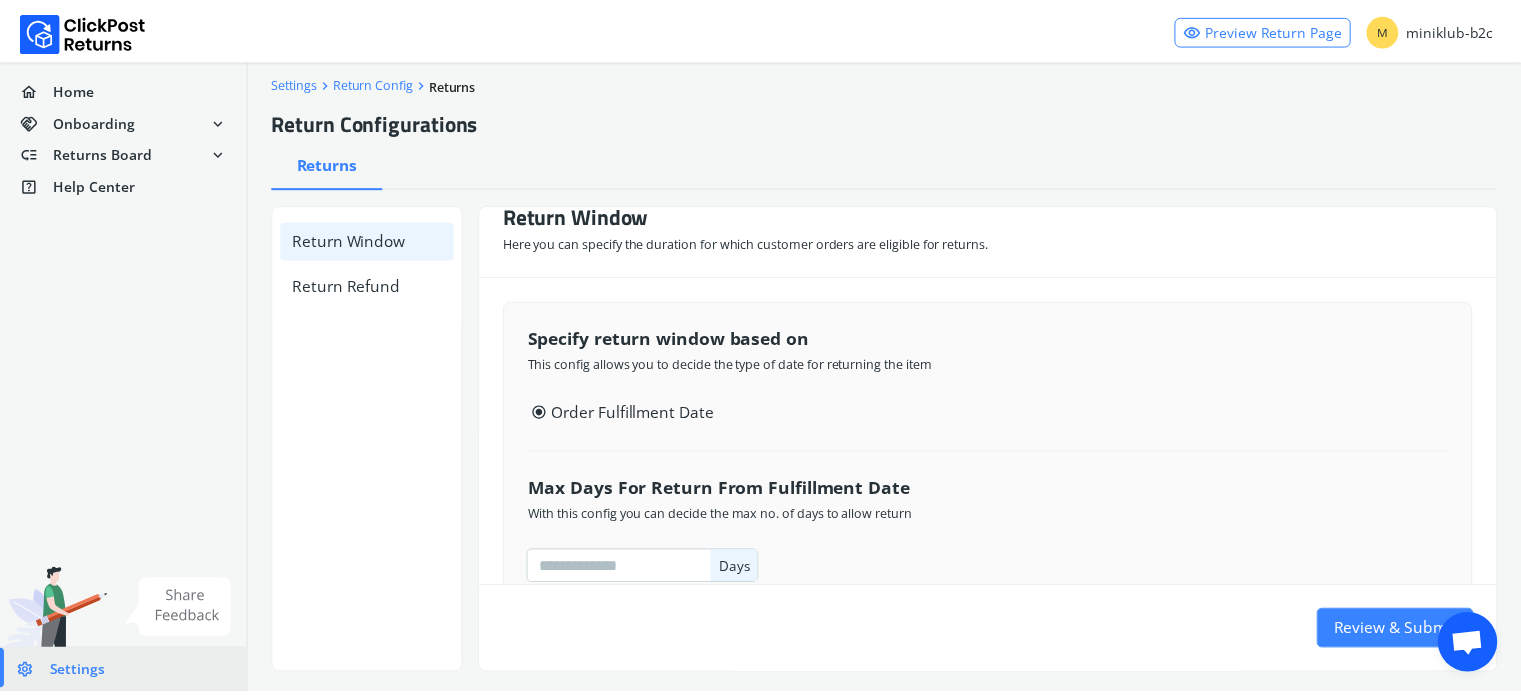 scroll, scrollTop: 71, scrollLeft: 0, axis: vertical 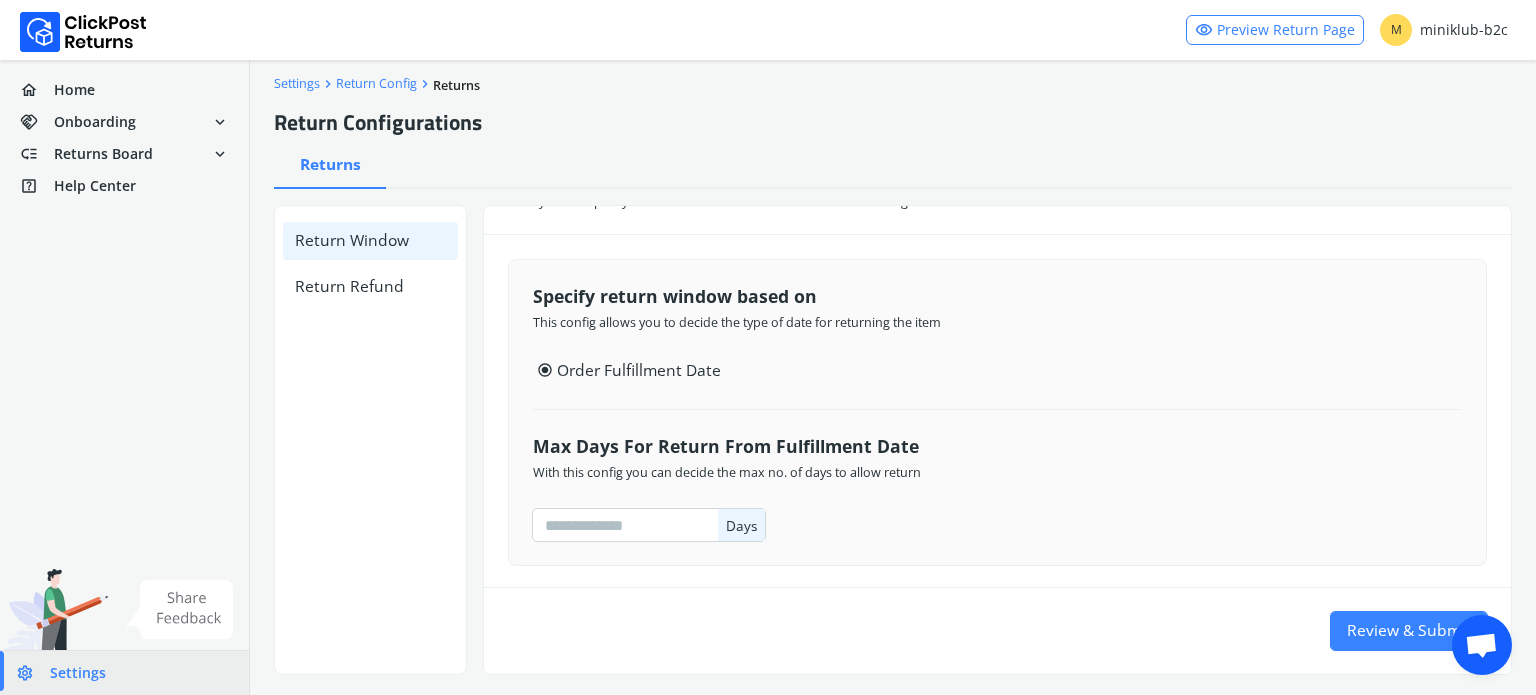 click on "Settings" at bounding box center [78, 673] 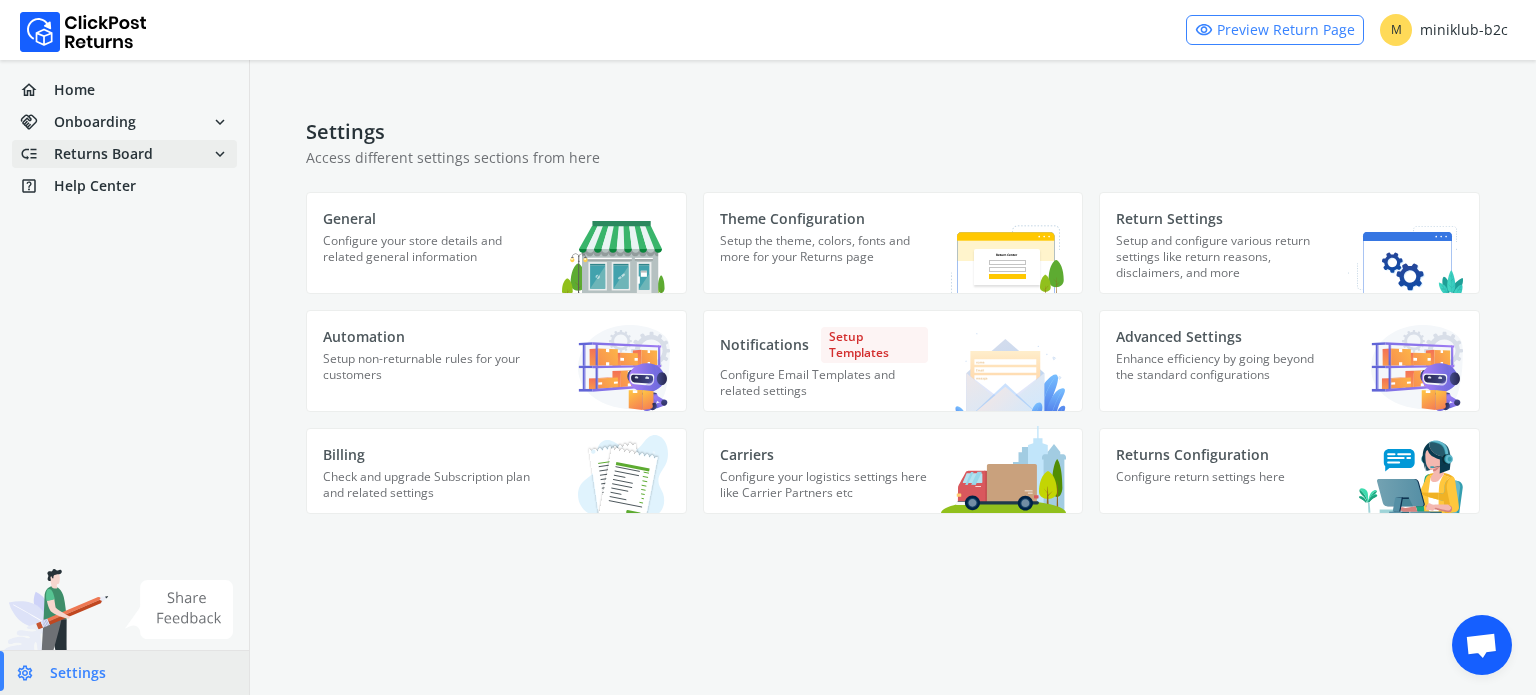 click on "expand_more" at bounding box center [220, 154] 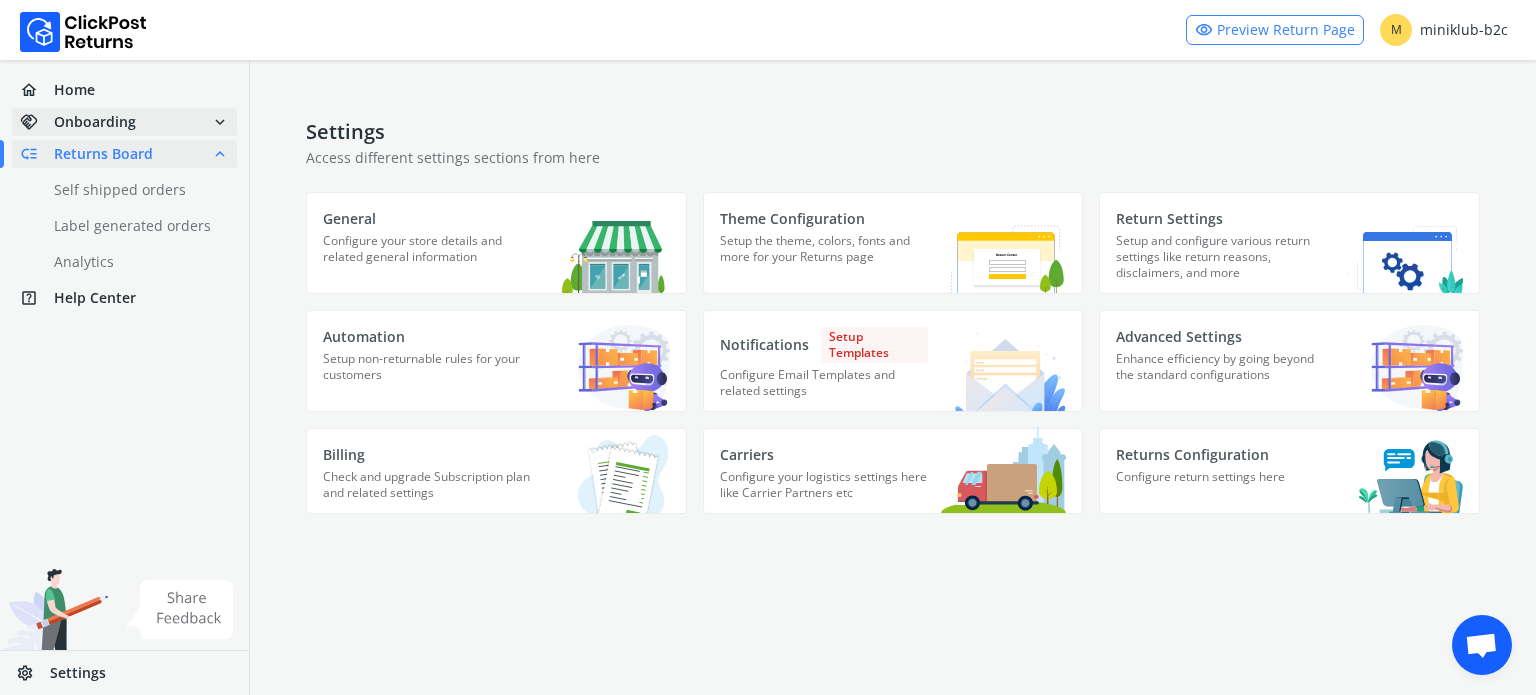 click on "expand_more" at bounding box center [220, 122] 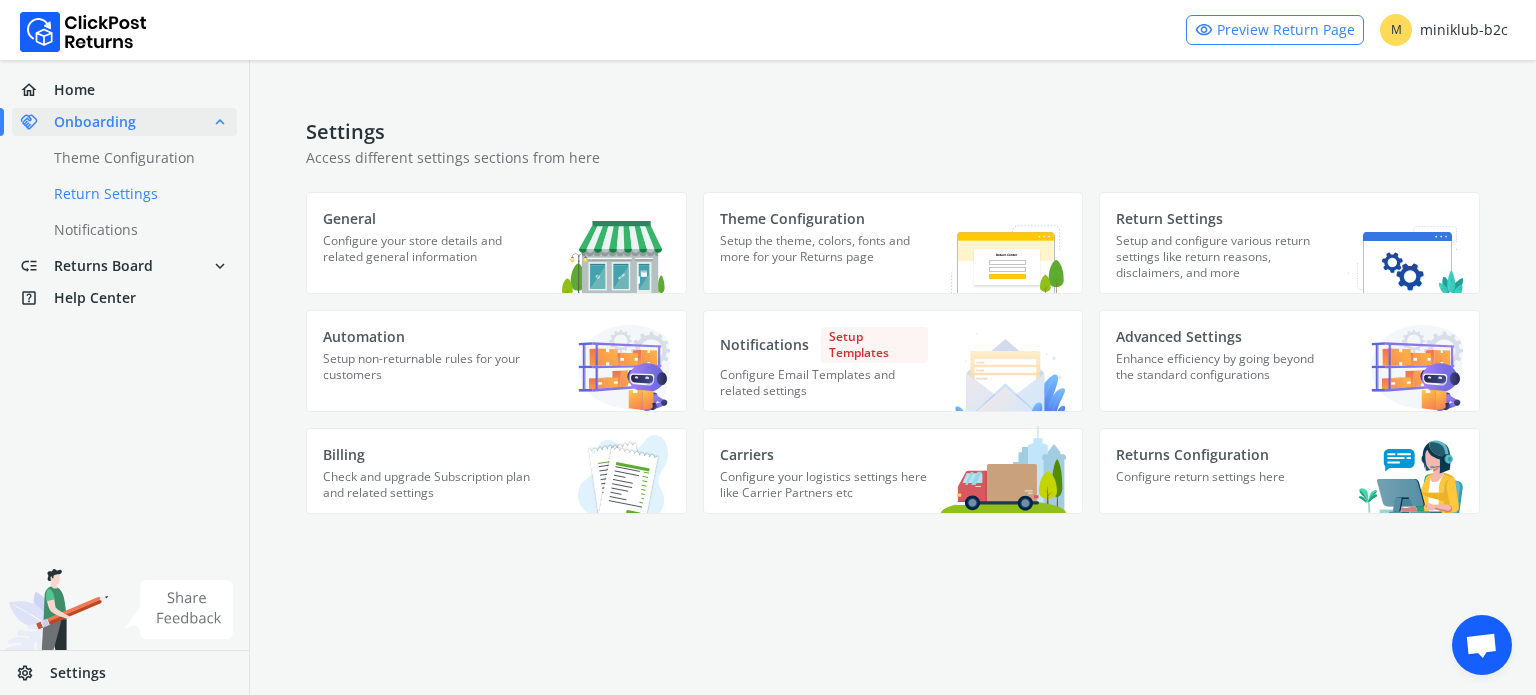 click on "done Return Settings" at bounding box center (136, 194) 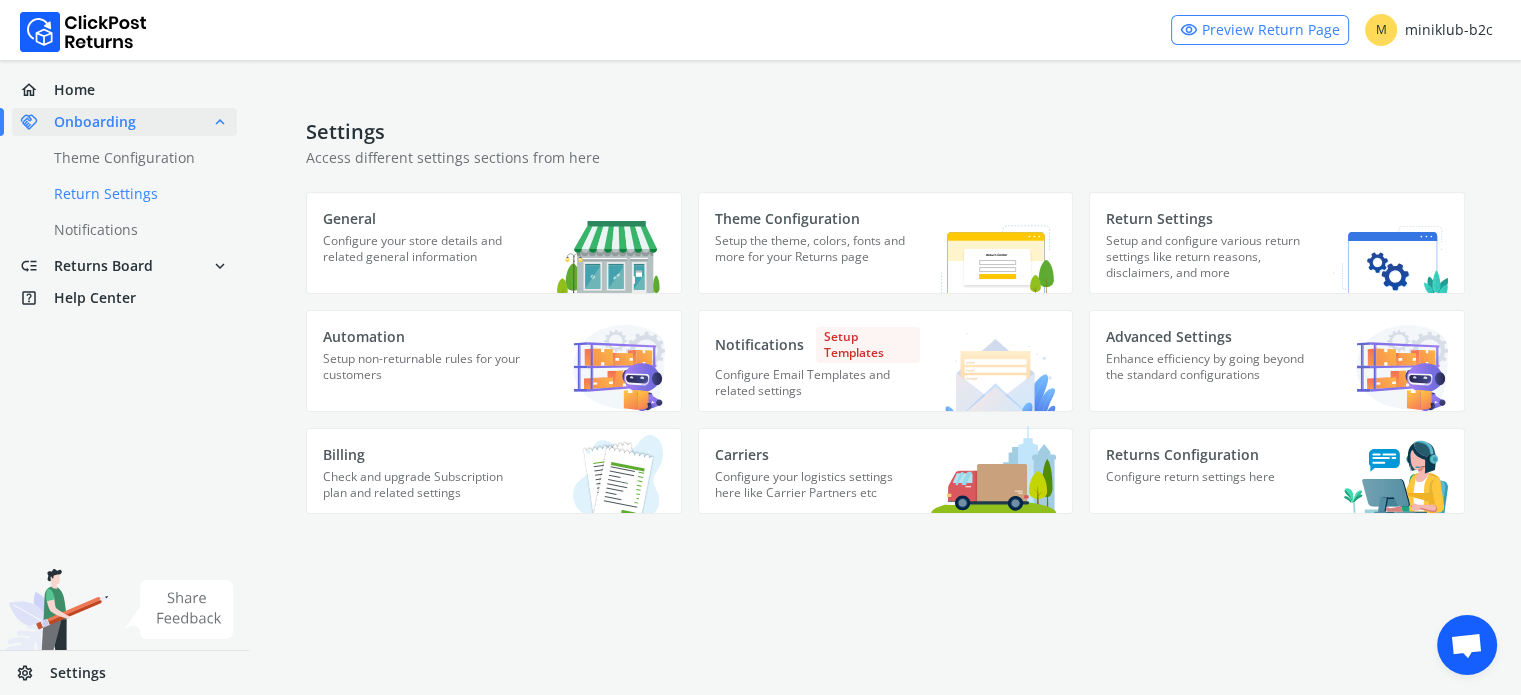 select 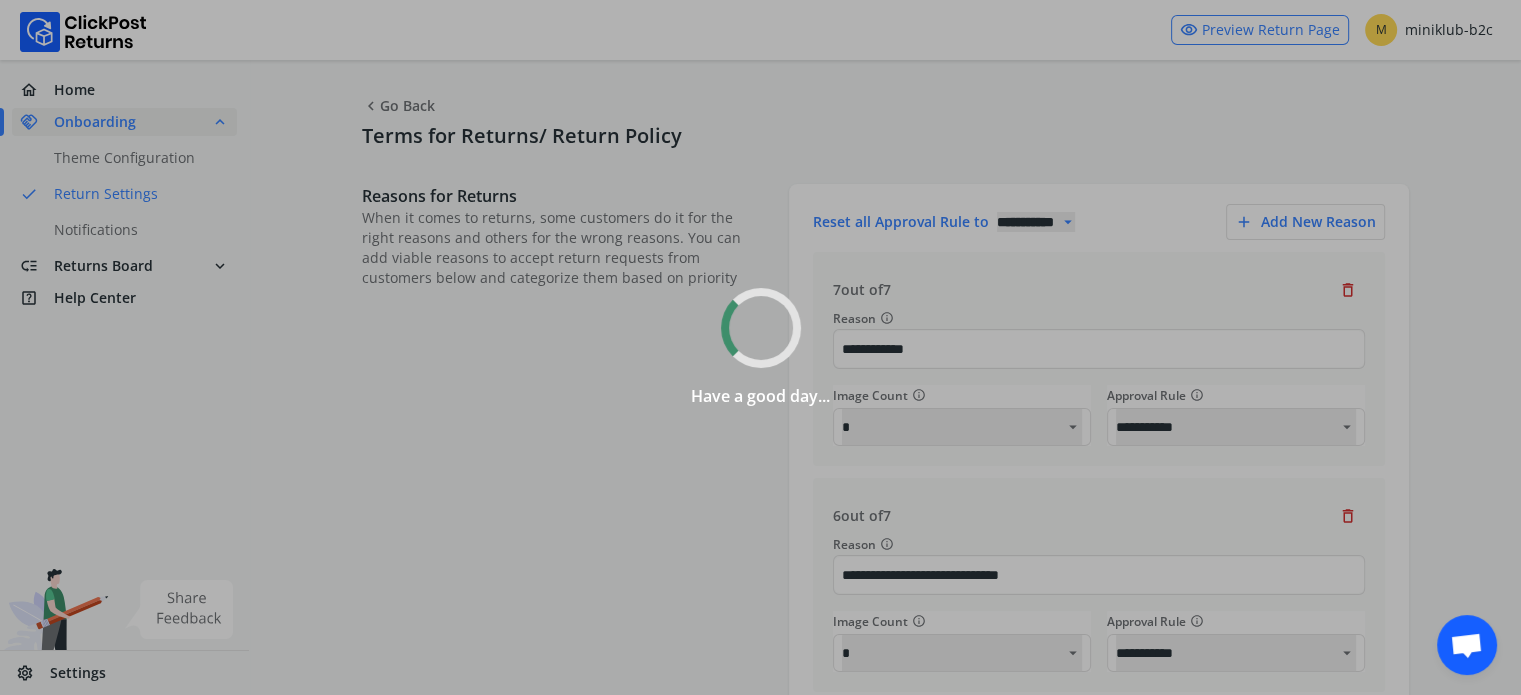 select 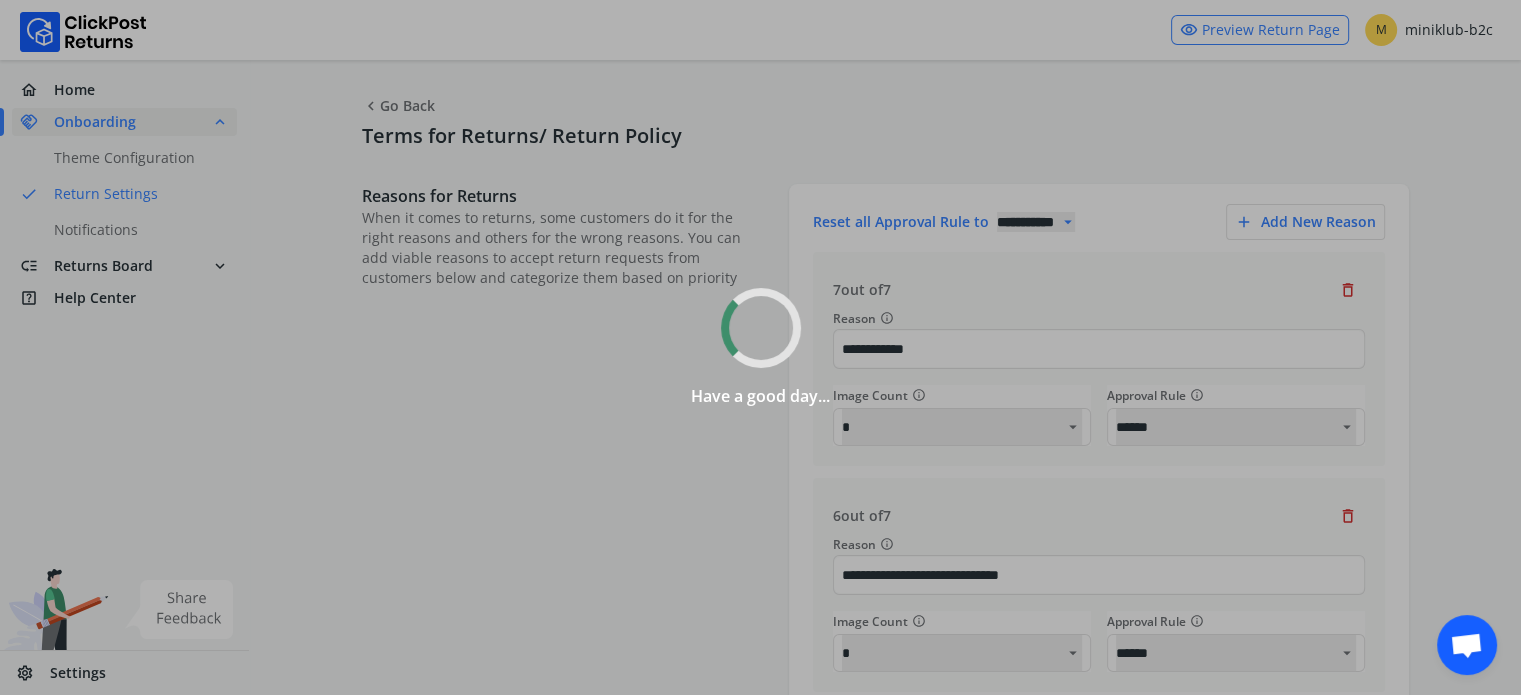 select on "******" 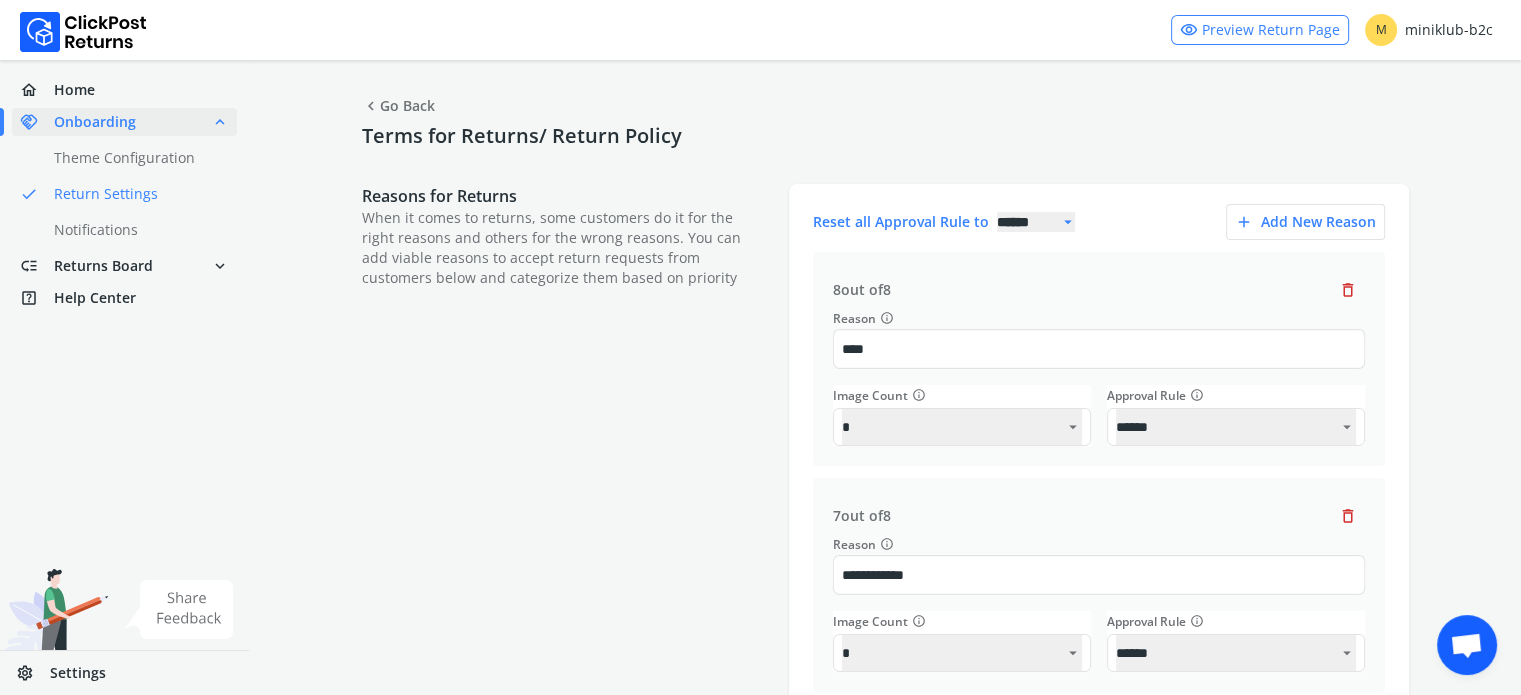 scroll, scrollTop: 600, scrollLeft: 0, axis: vertical 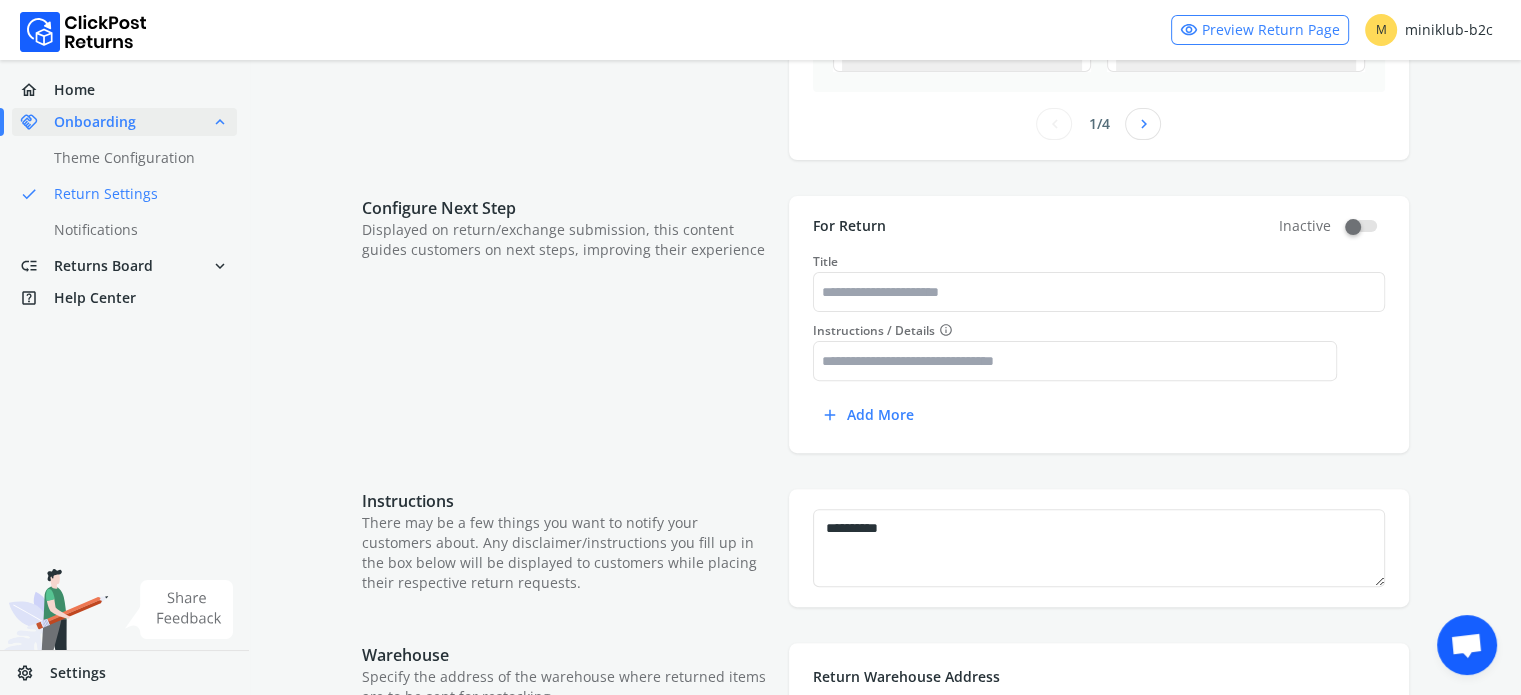 click on "Settings" at bounding box center (78, 673) 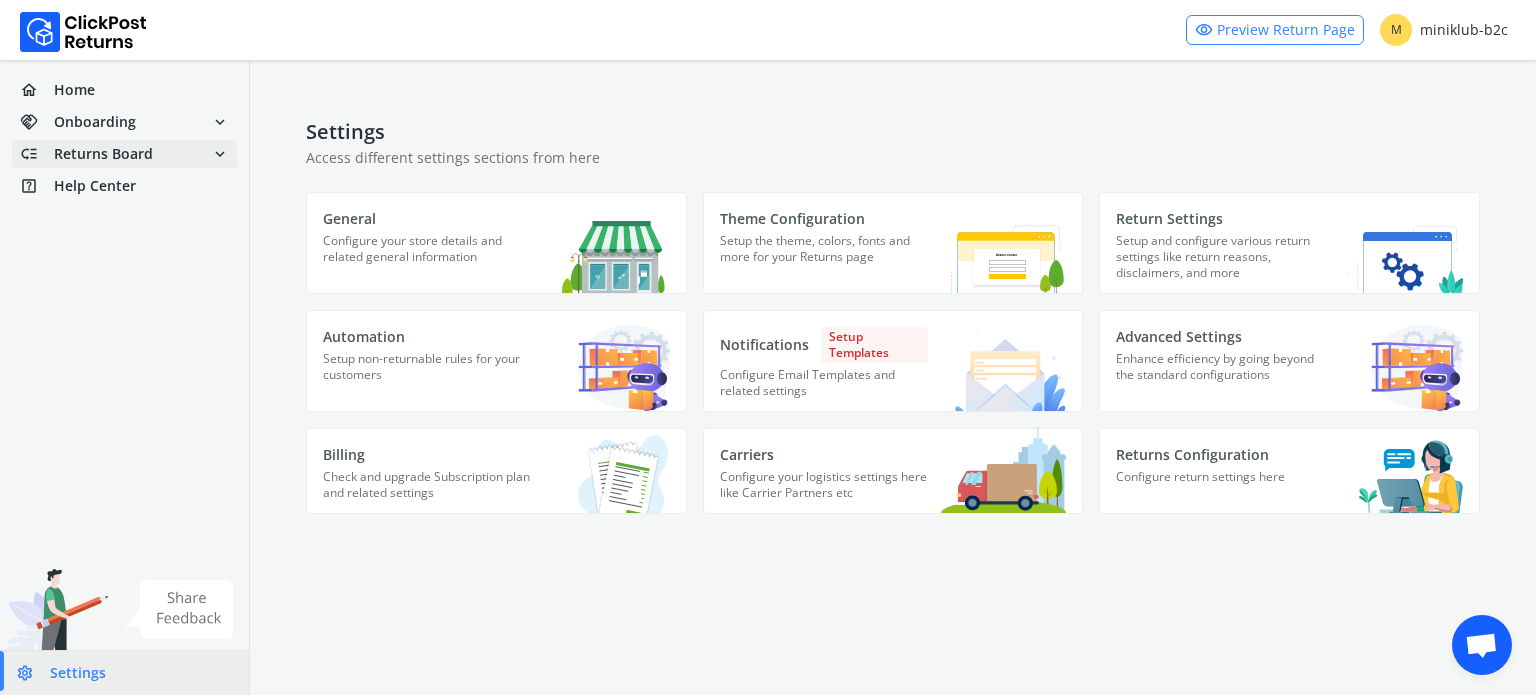 click on "low_priority Returns Board expand_more" at bounding box center [124, 154] 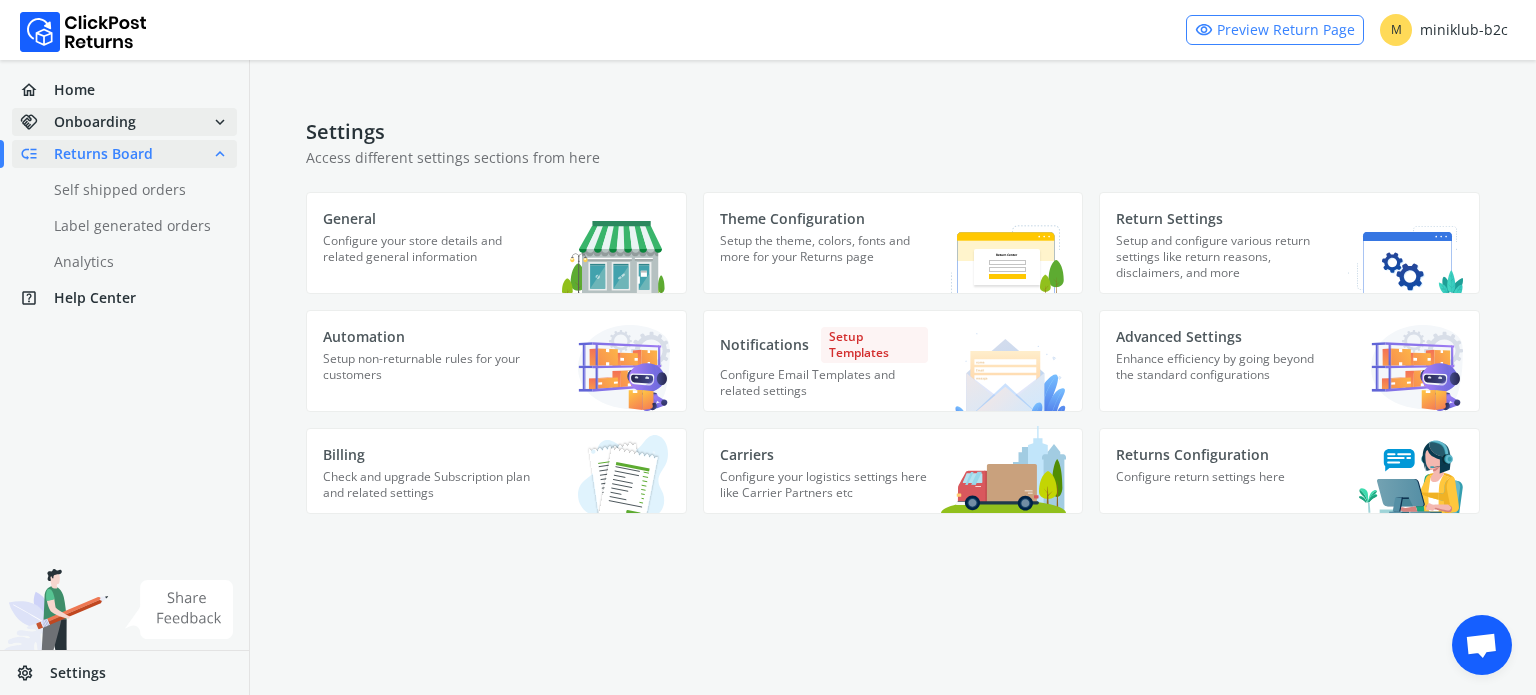 click on "handshake Onboarding expand_more" at bounding box center (124, 122) 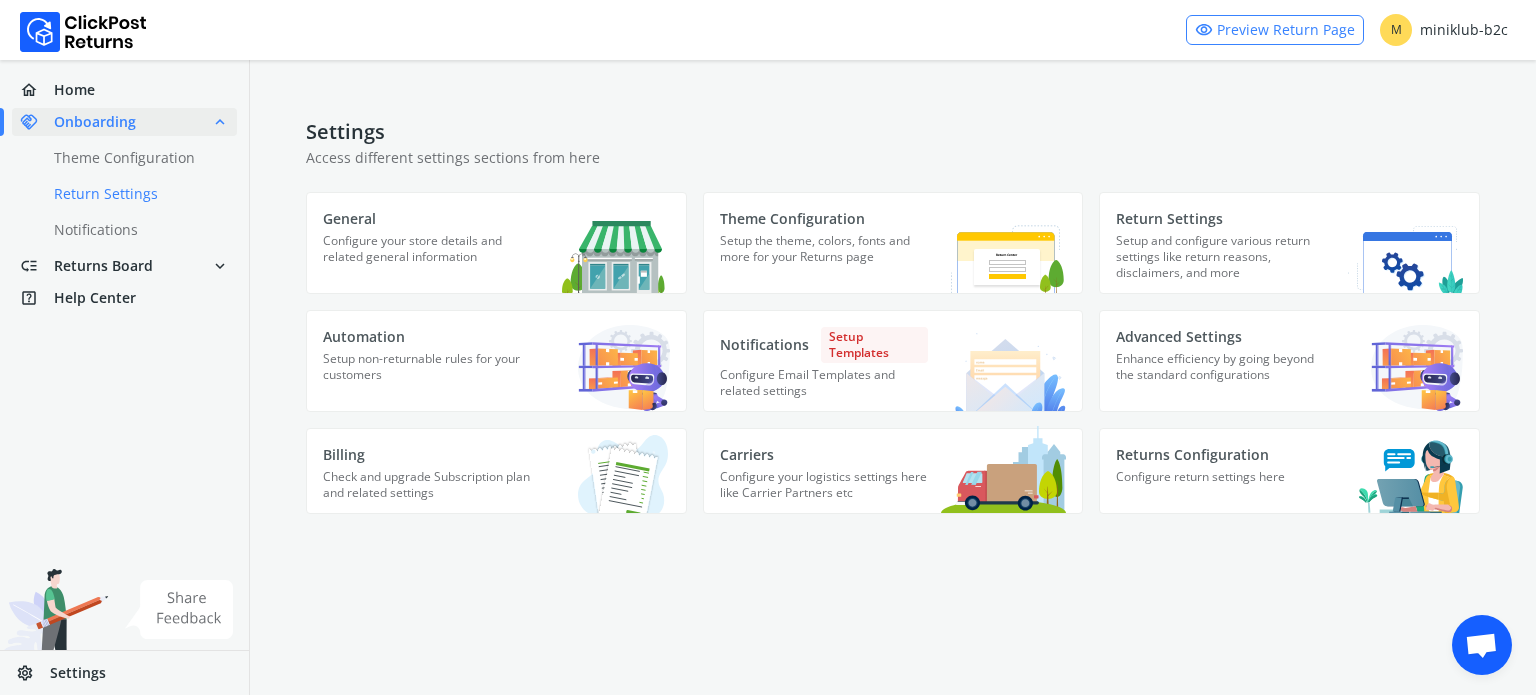 click on "done Return Settings" at bounding box center (136, 194) 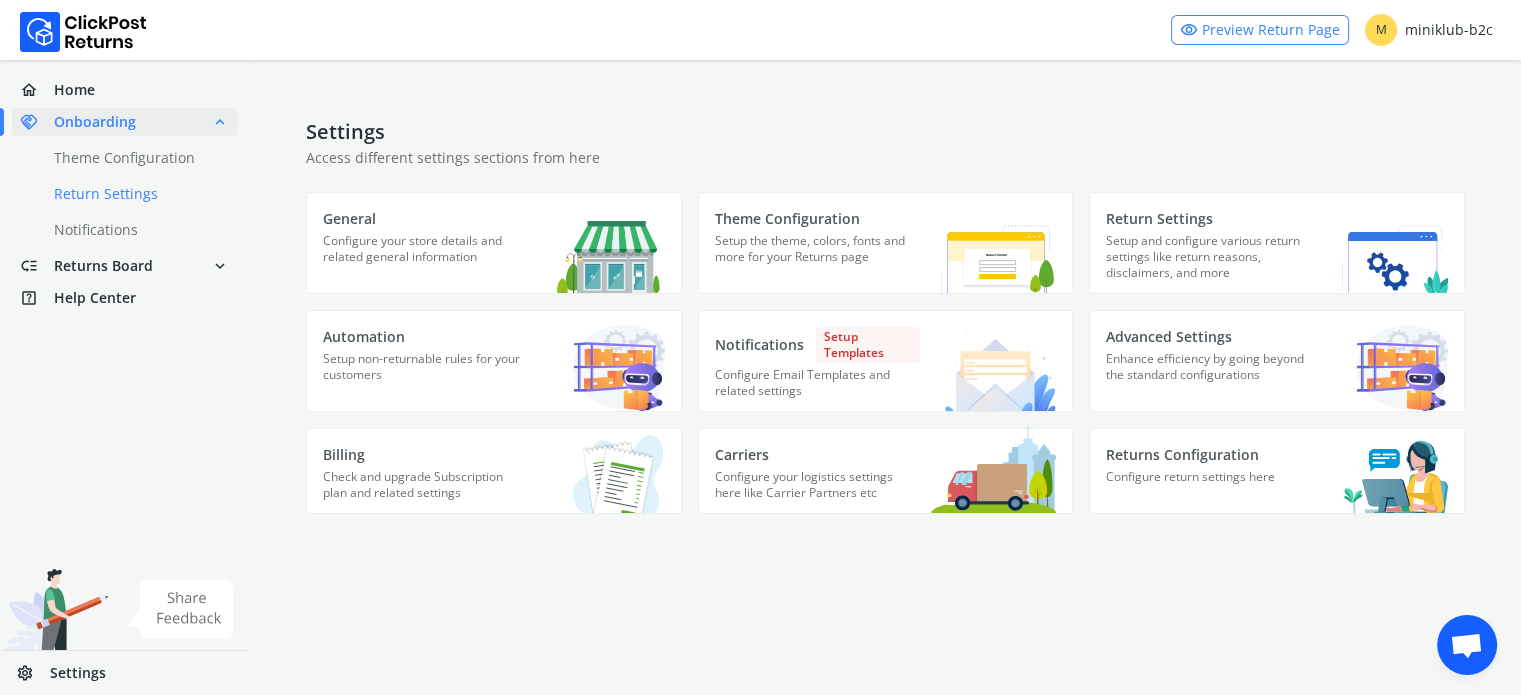 select 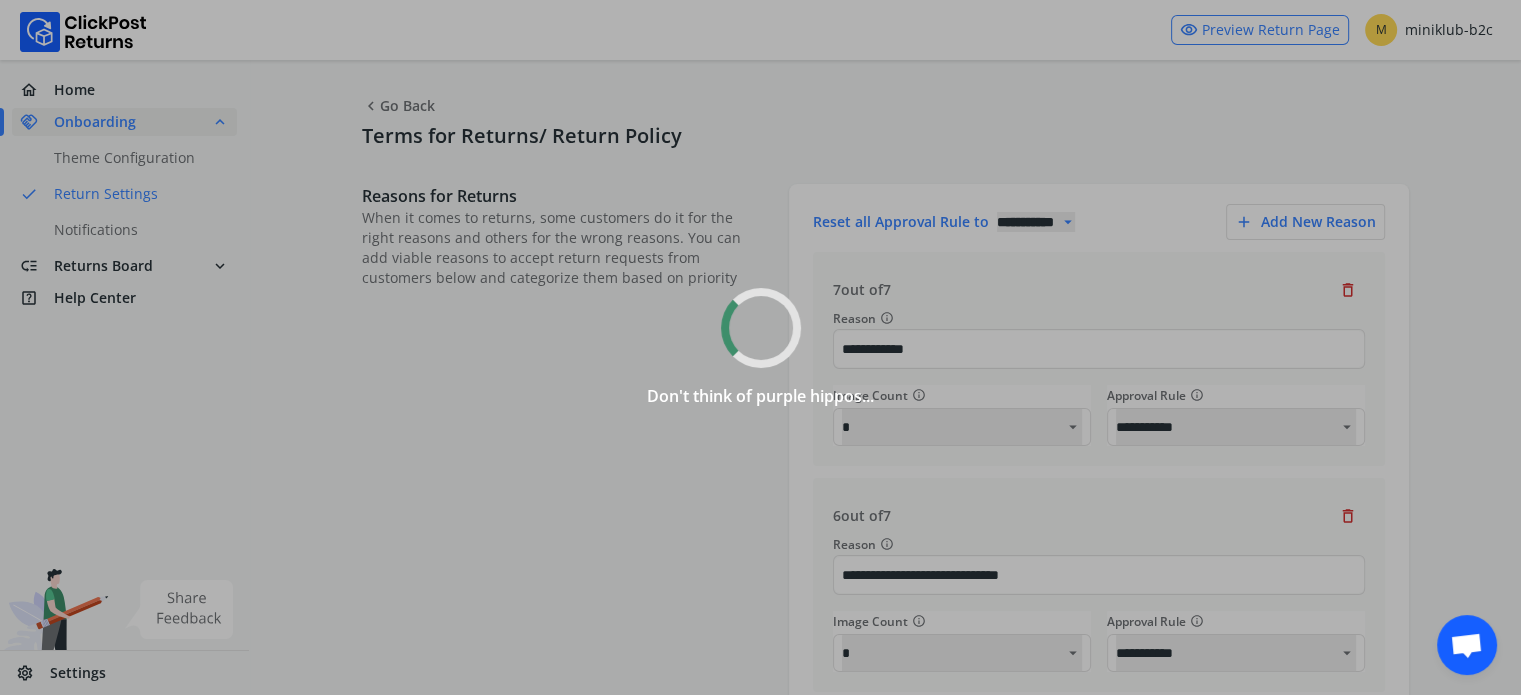 select 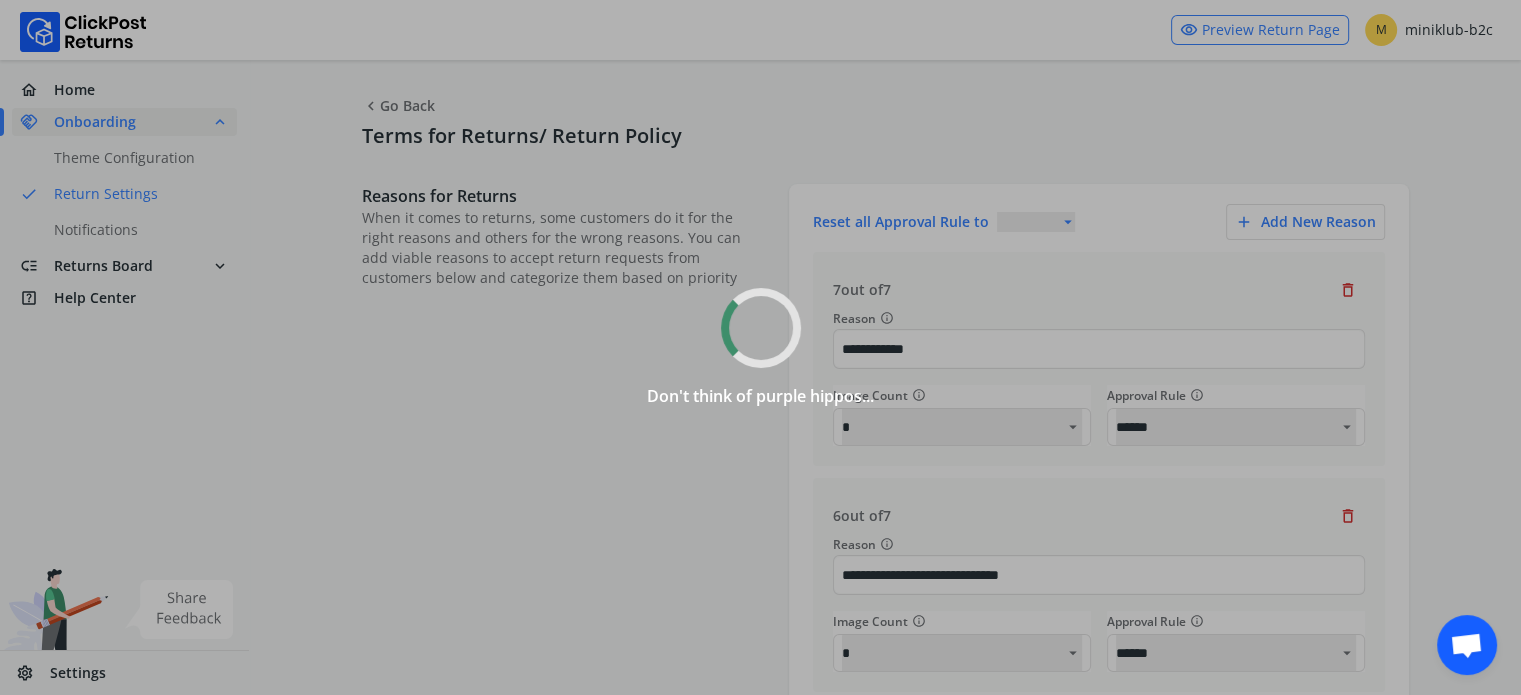 type on "*****" 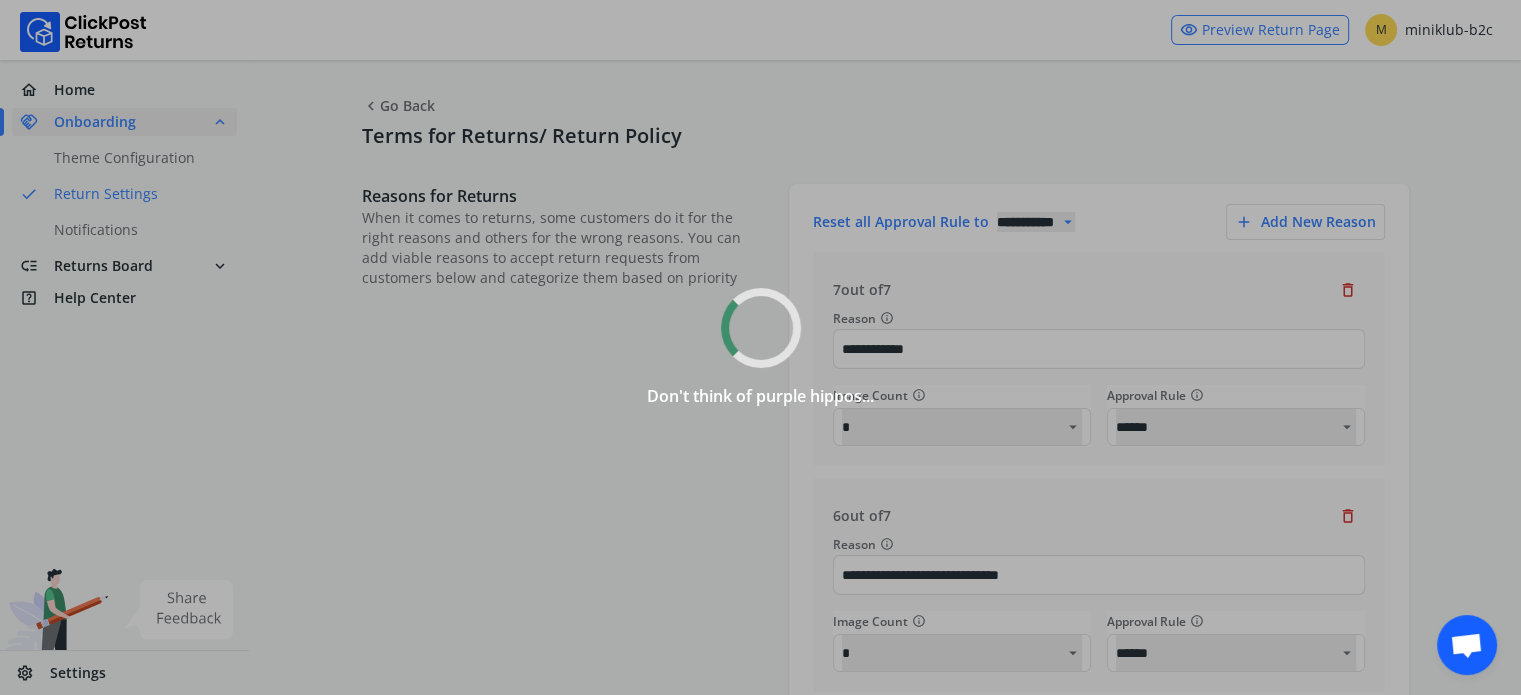 select on "******" 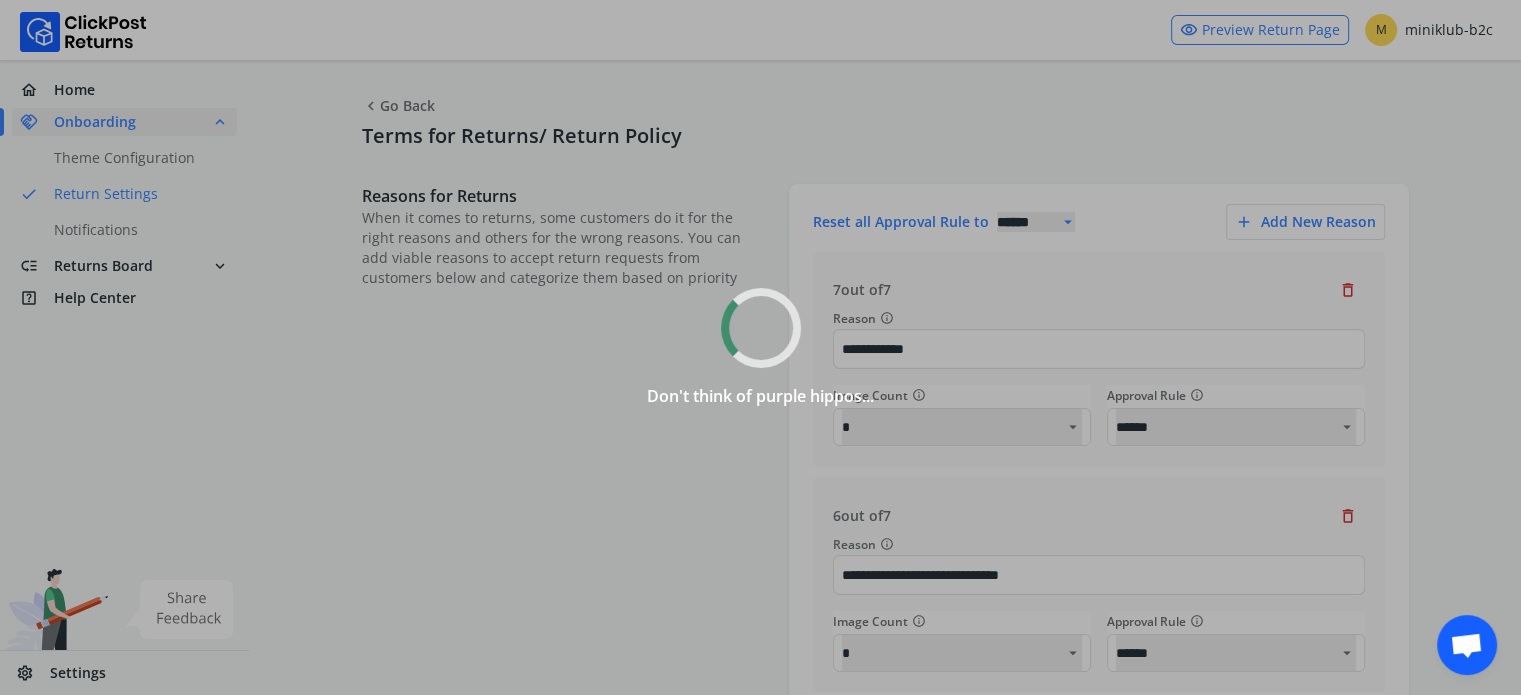 select on "*" 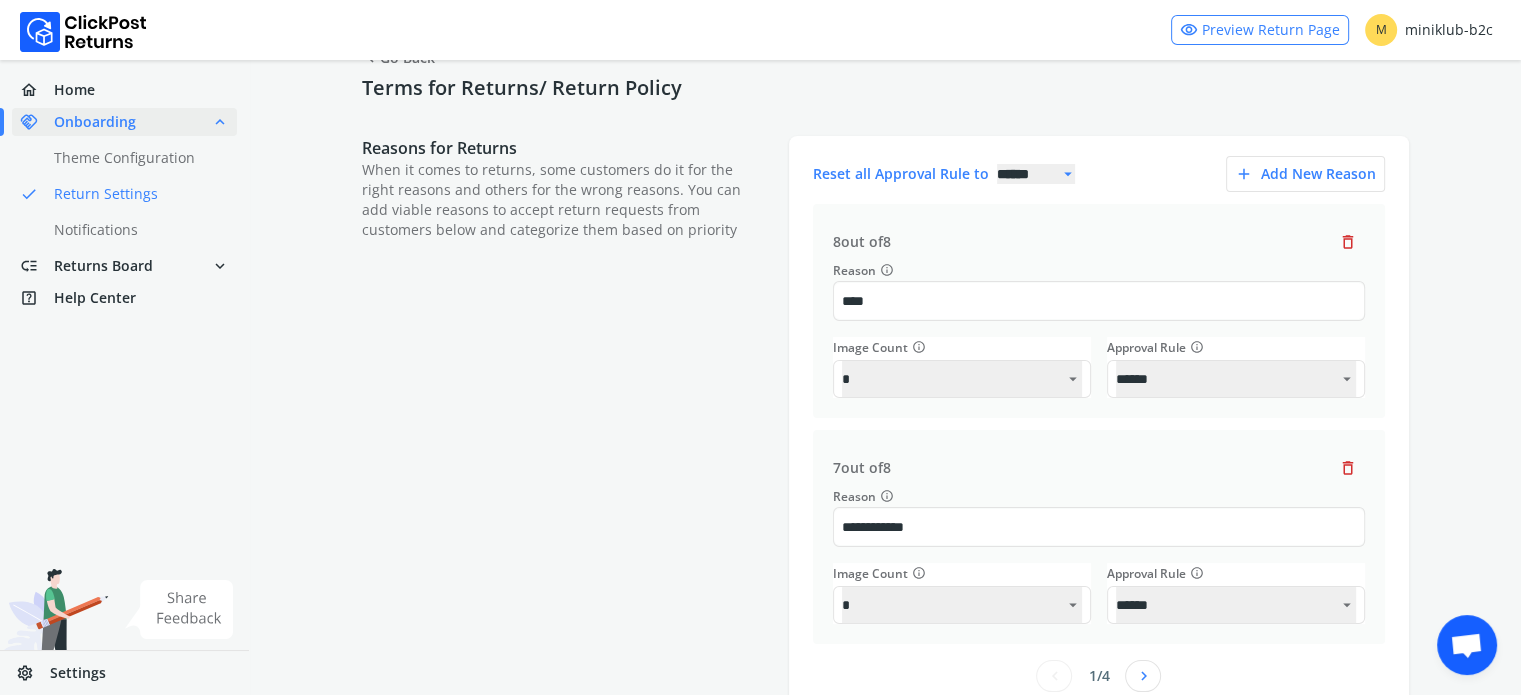 scroll, scrollTop: 0, scrollLeft: 0, axis: both 